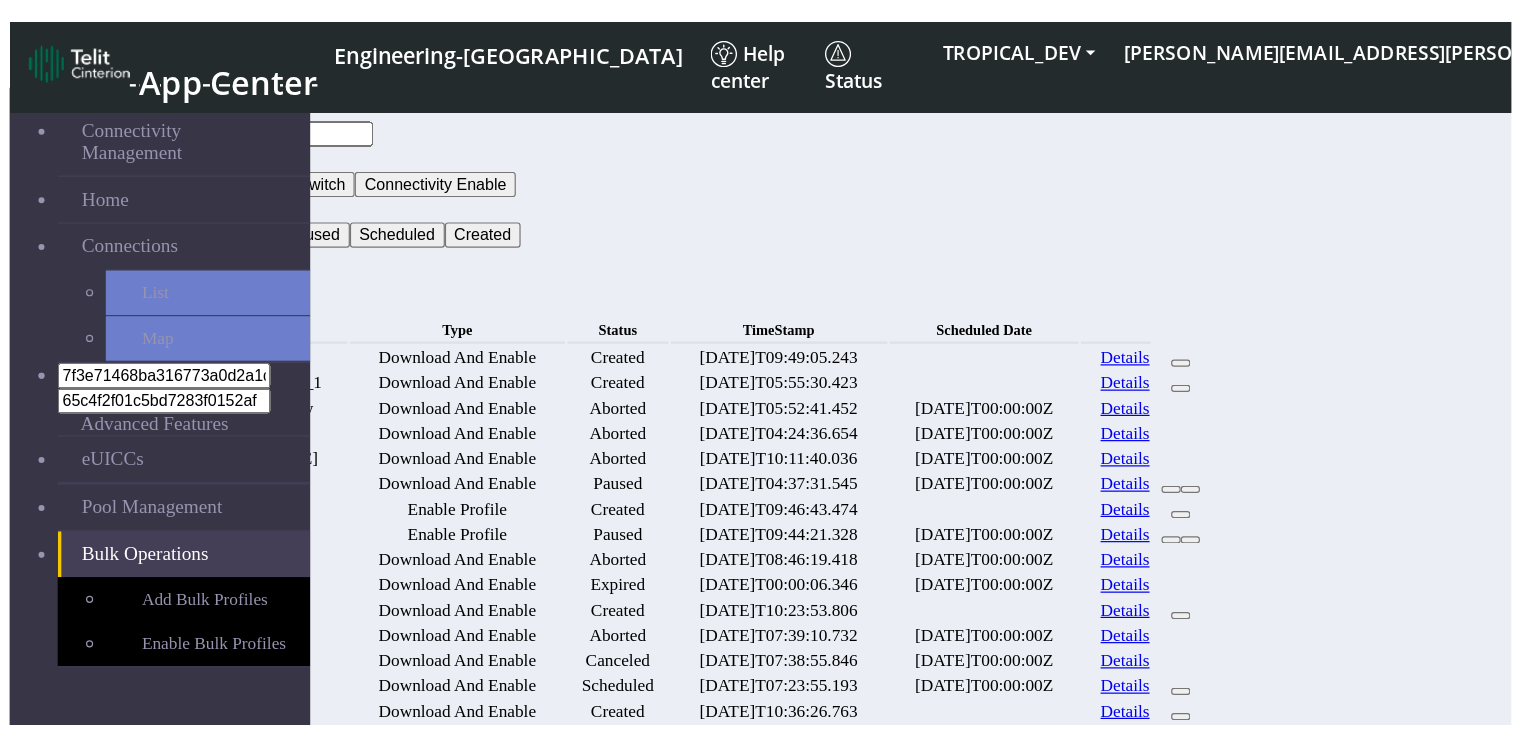 scroll, scrollTop: 0, scrollLeft: 0, axis: both 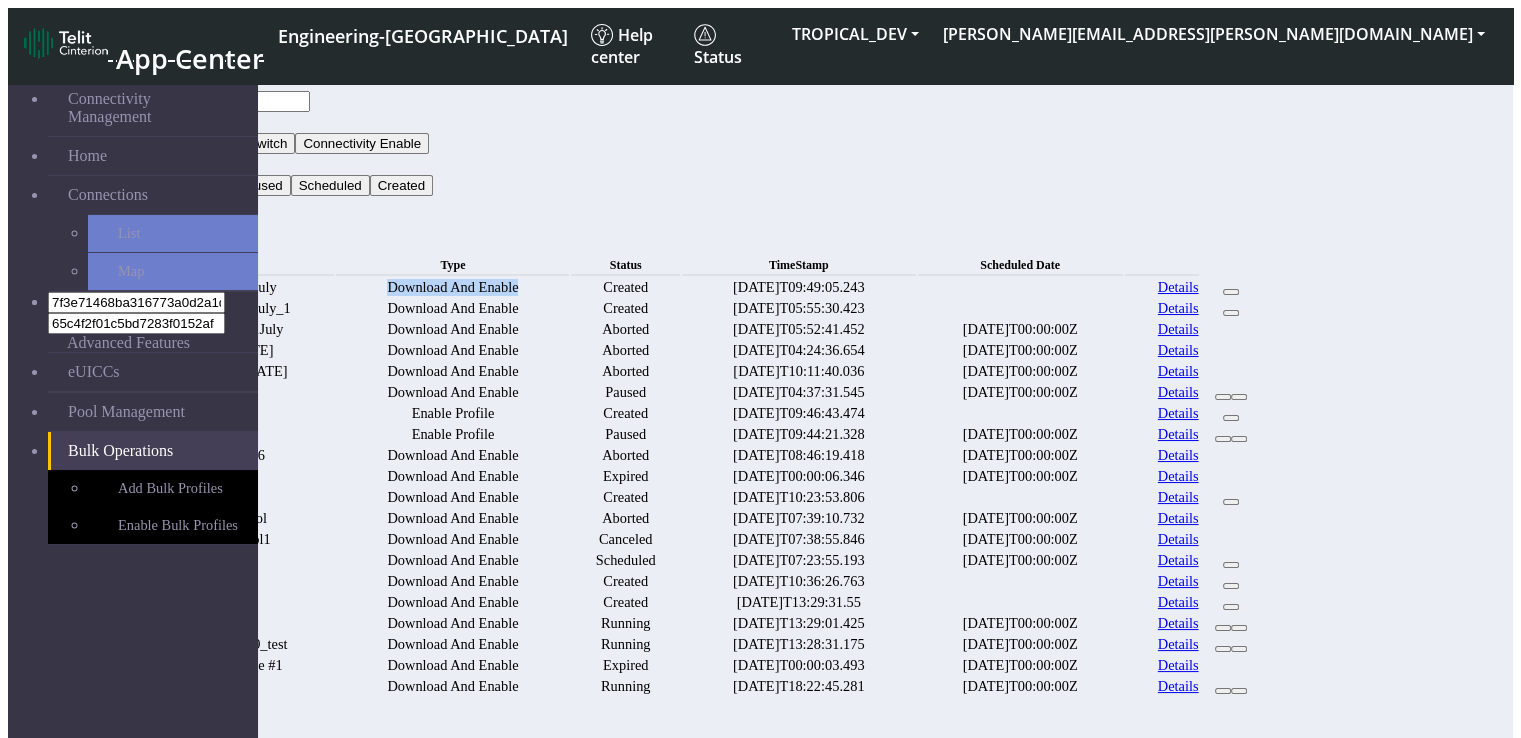 drag, startPoint x: 638, startPoint y: 253, endPoint x: 467, endPoint y: 253, distance: 171 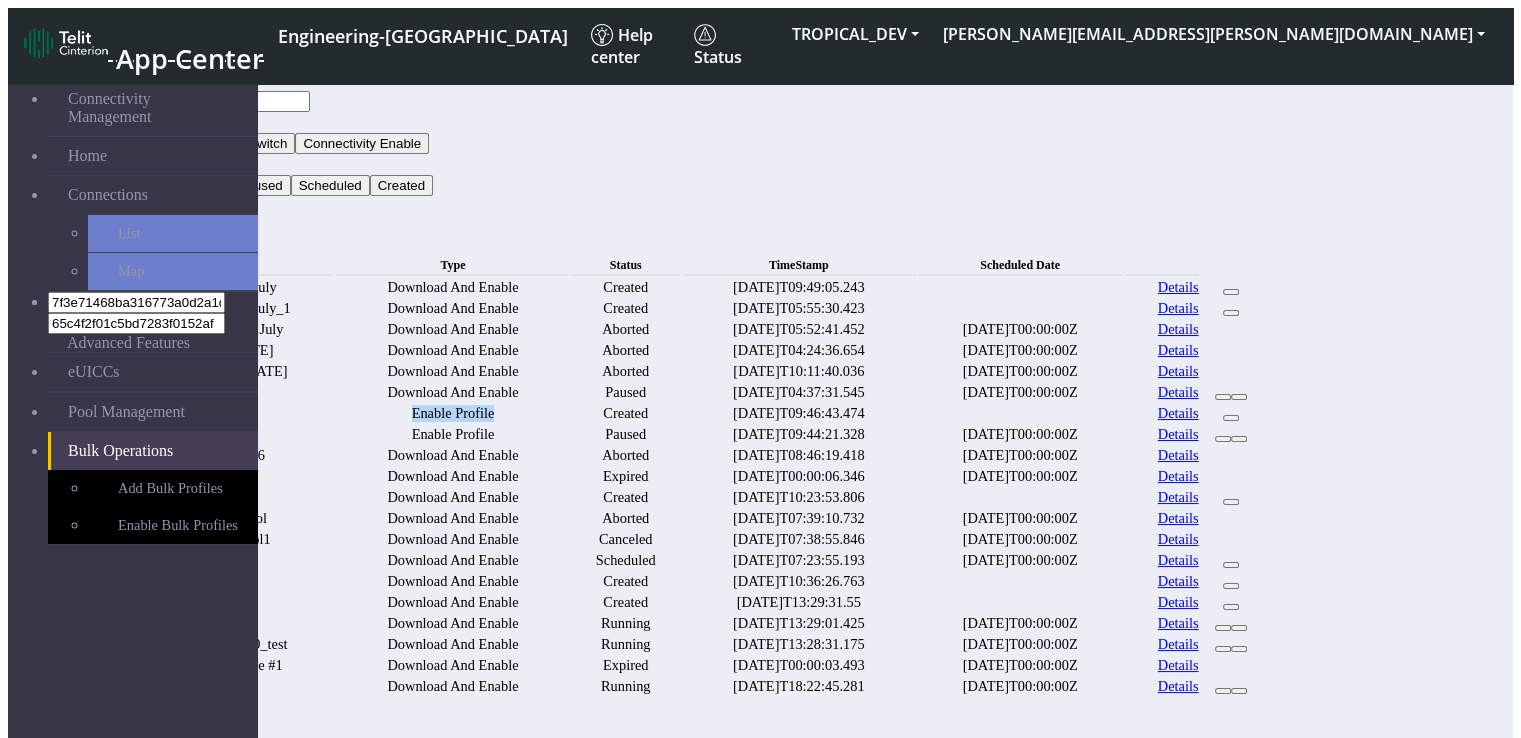 drag, startPoint x: 507, startPoint y: 580, endPoint x: 624, endPoint y: 592, distance: 117.61378 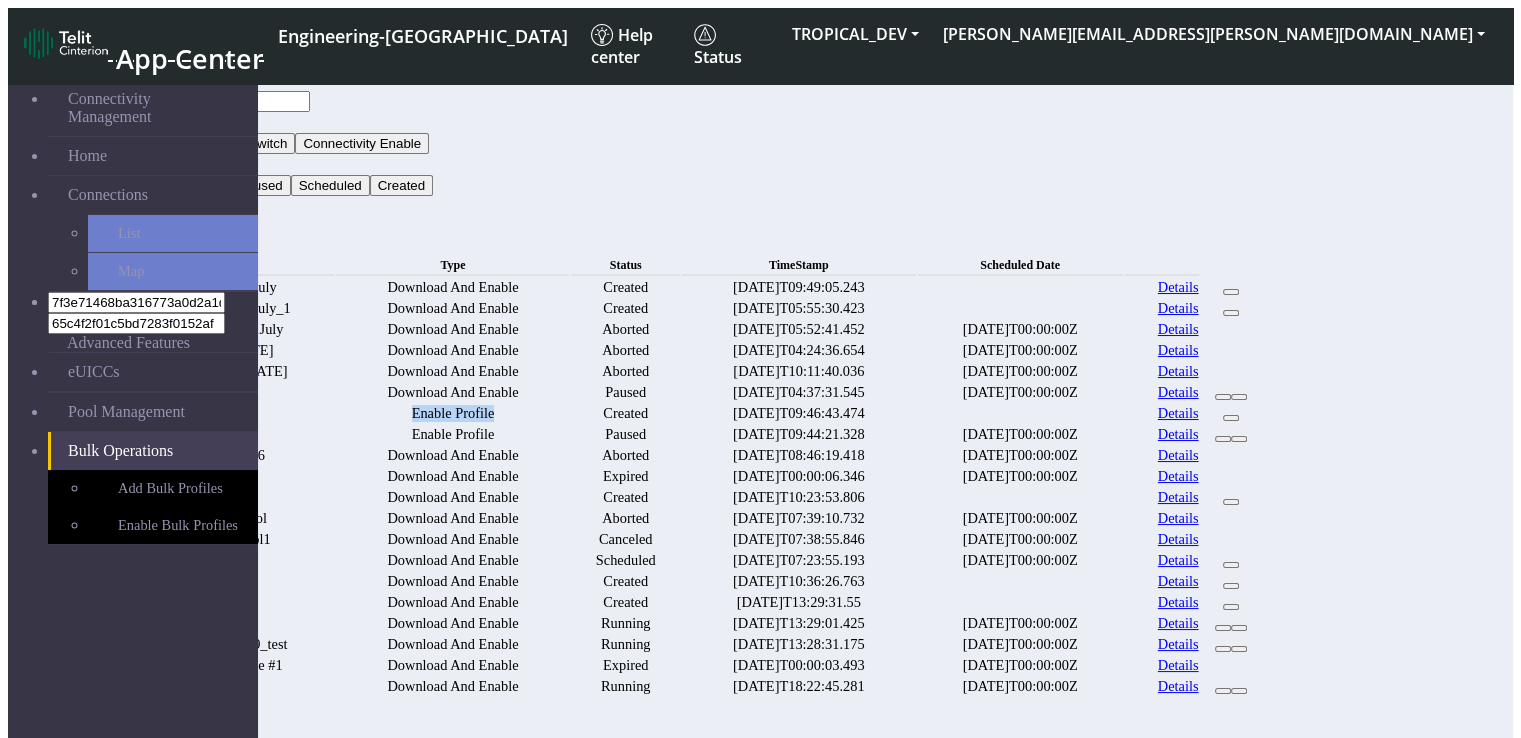 click on "Enable Profile" at bounding box center [452, 413] 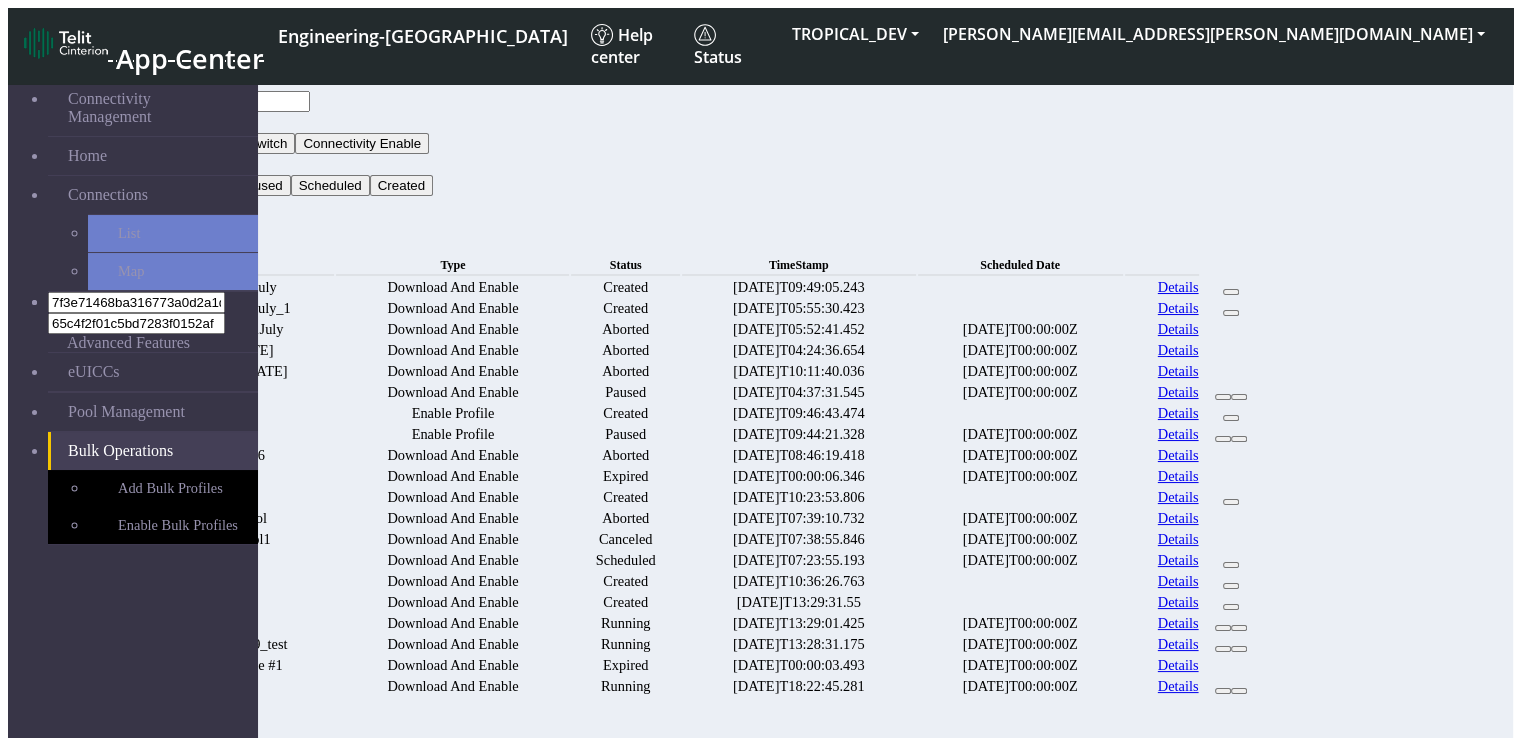 click on "Download And Enable" at bounding box center [452, 287] 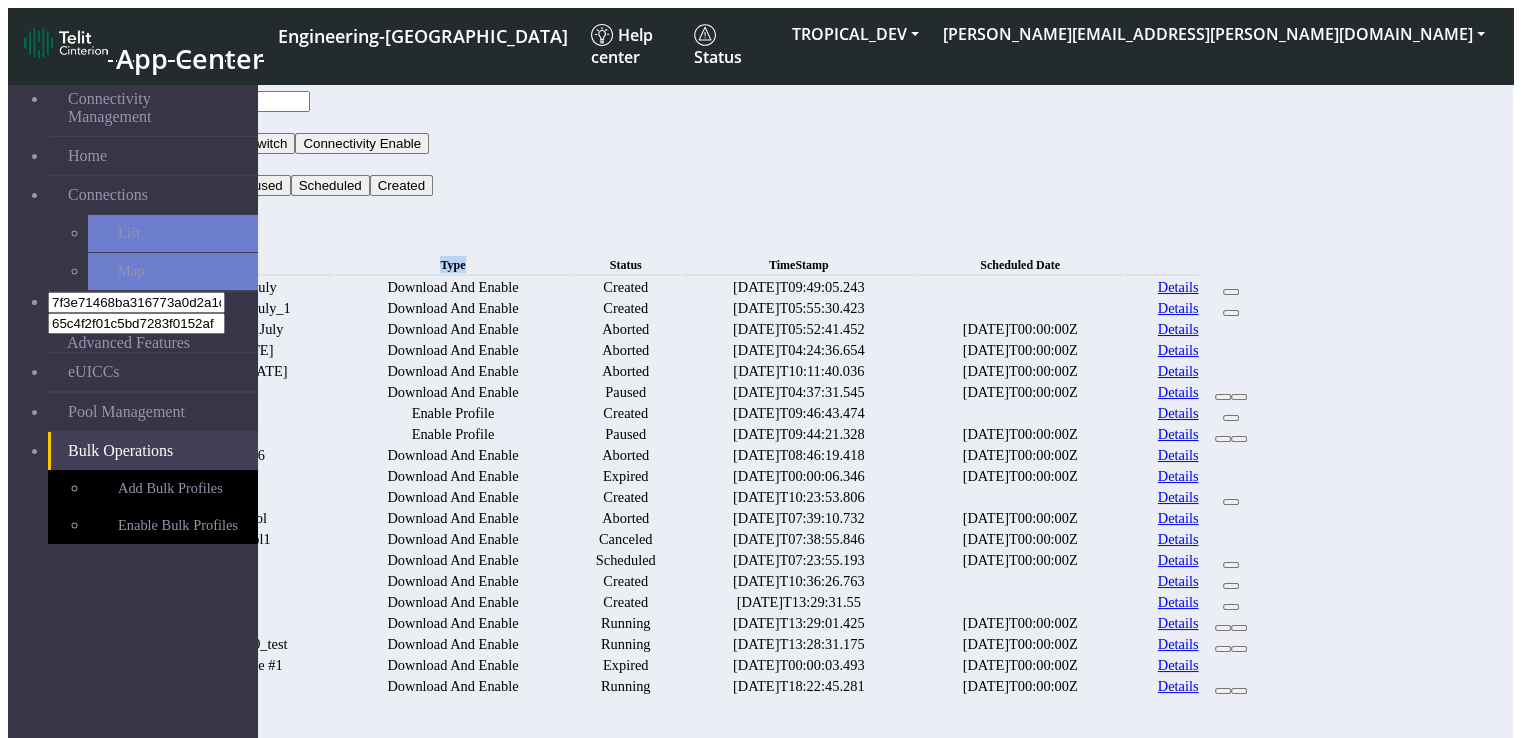 click on "Type" at bounding box center (452, 265) 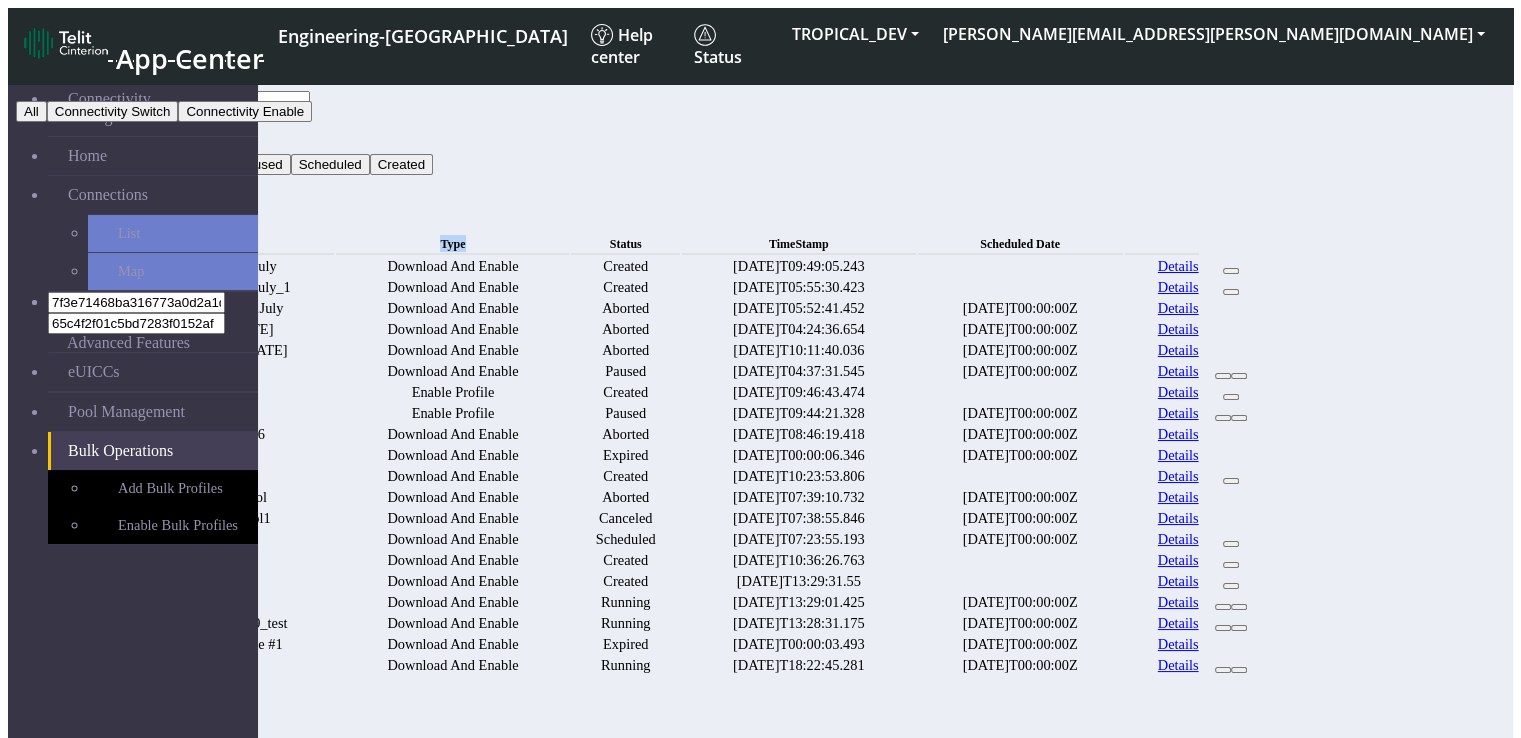 click on "Connectivity Switch" 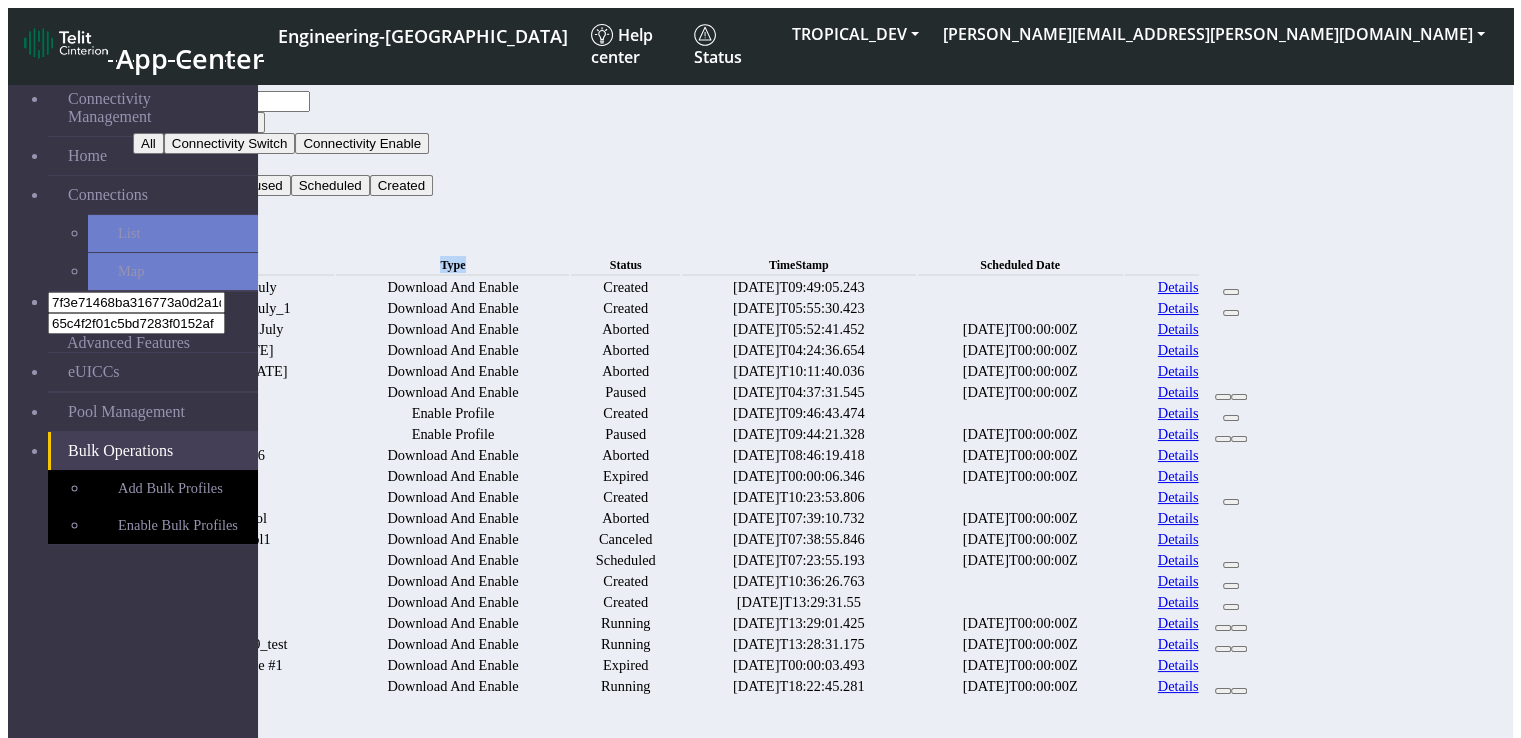 click on "Connectivity Switch" 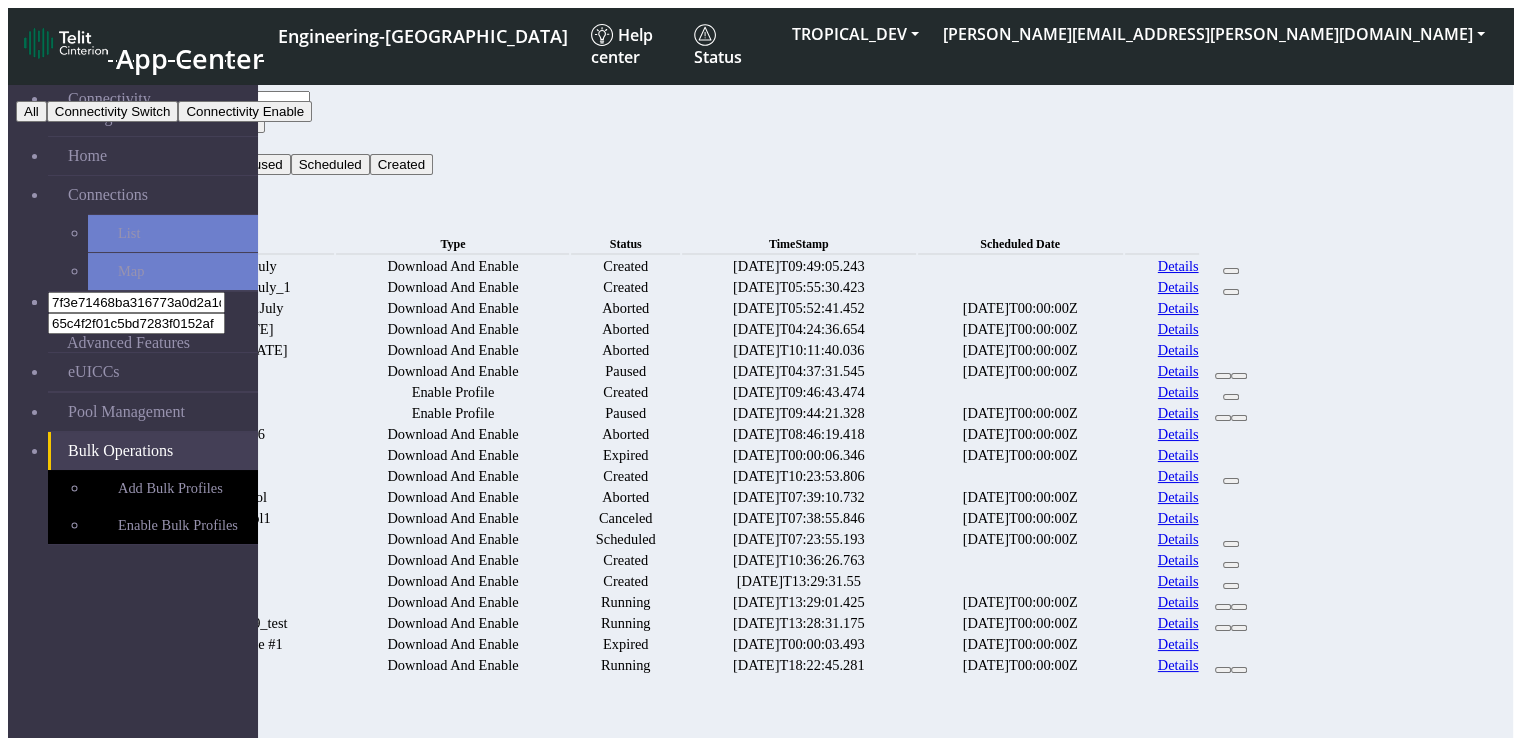 click 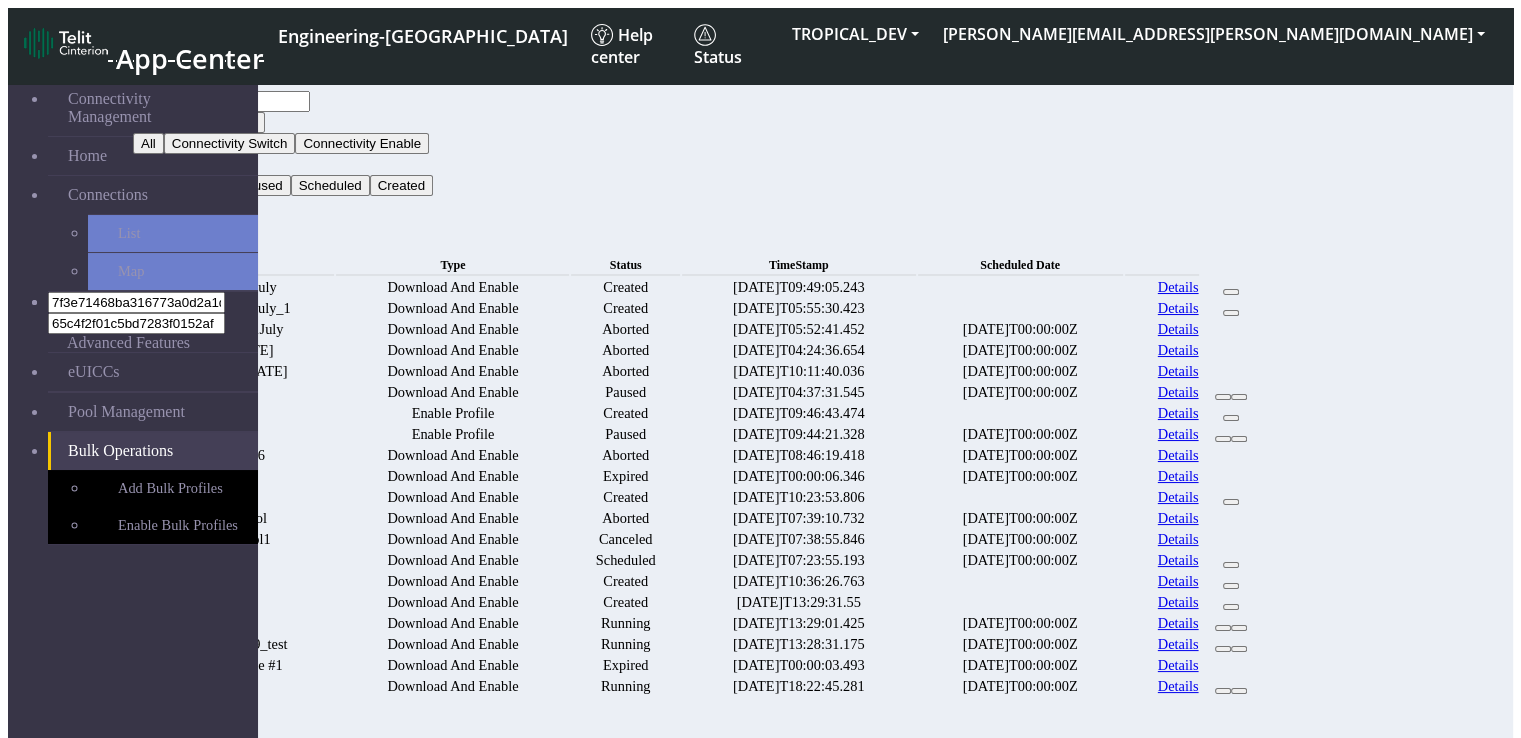 click on "Test_1_15July" at bounding box center (234, 287) 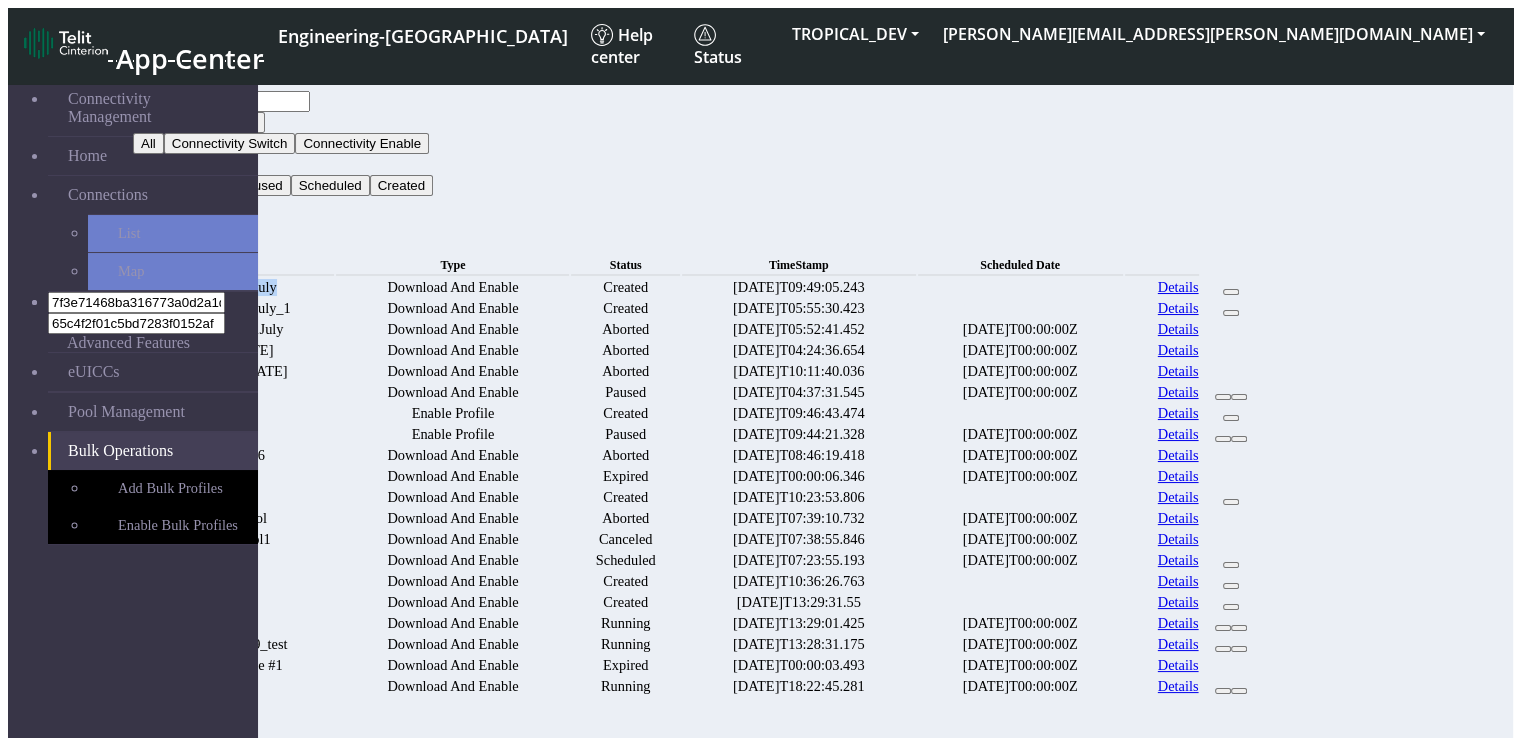 click on "Test_1_15July" at bounding box center (234, 287) 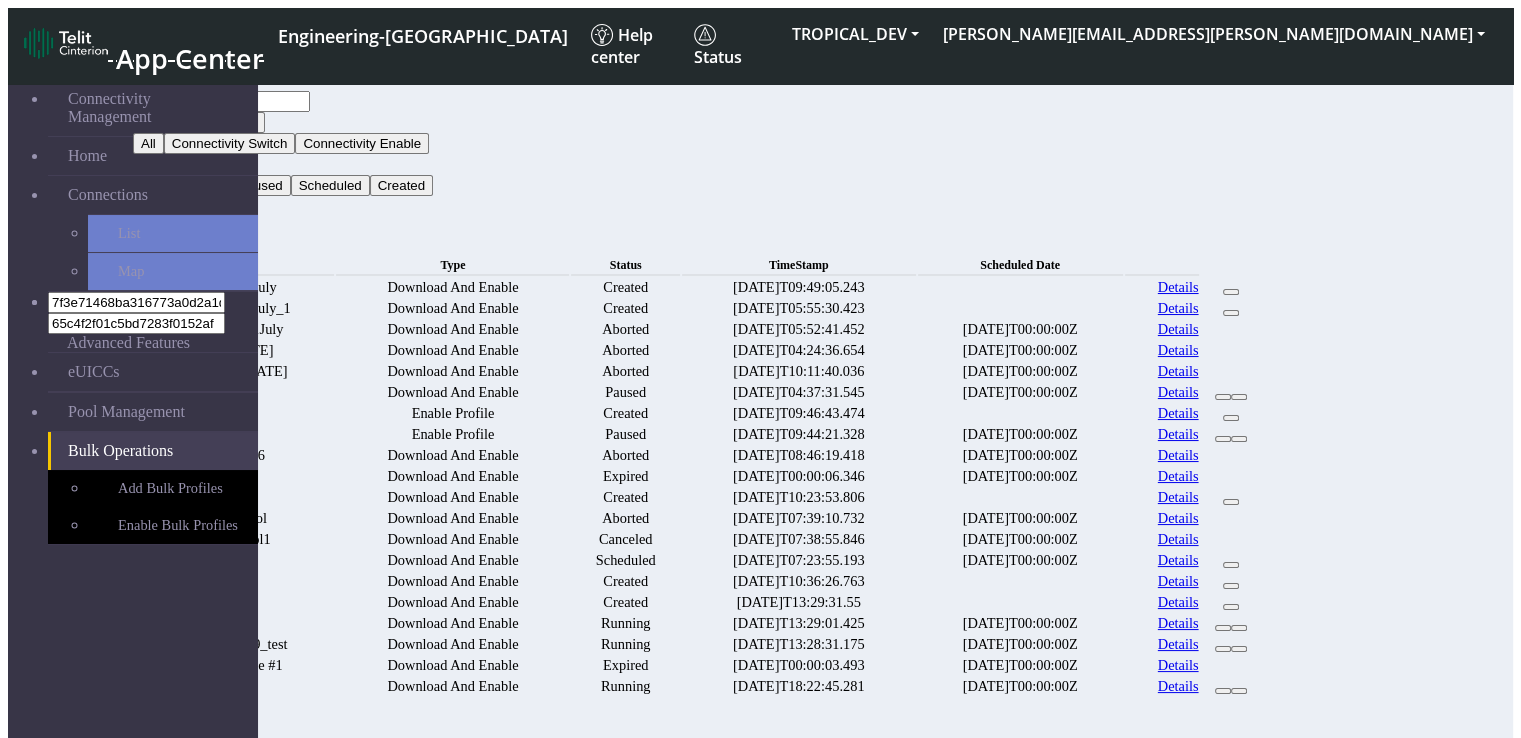 click 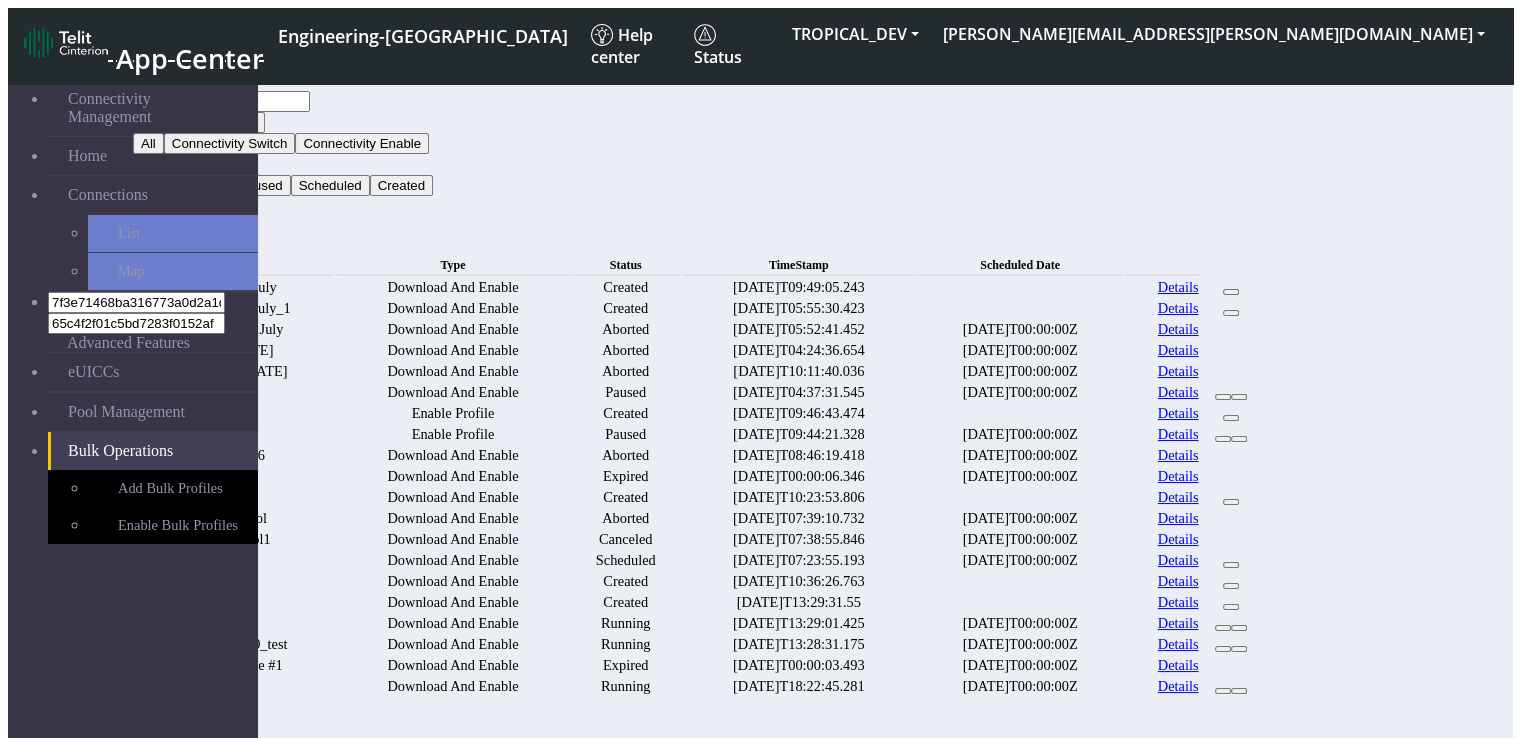 drag, startPoint x: 578, startPoint y: 86, endPoint x: 1110, endPoint y: 123, distance: 533.2851 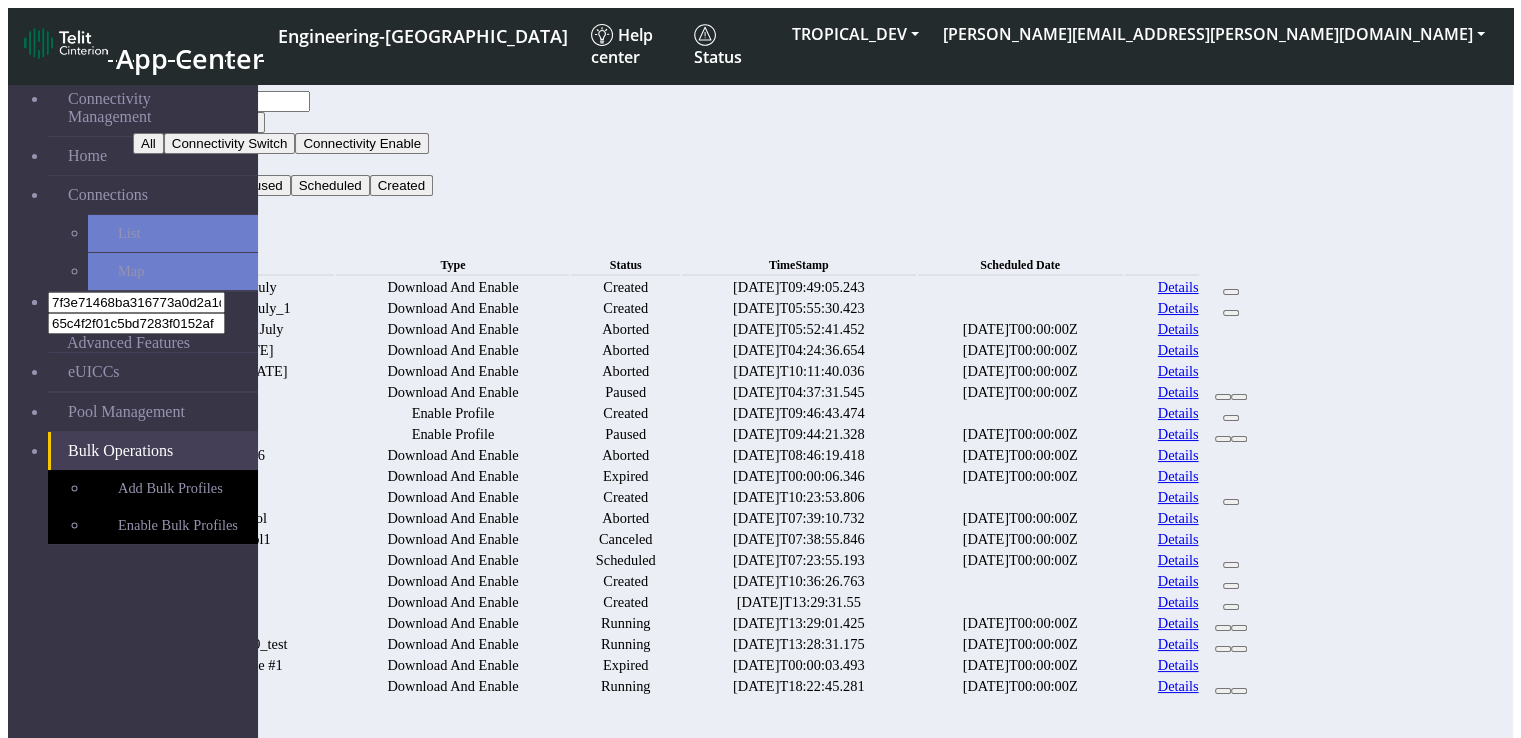 click on "Test_1_15July" 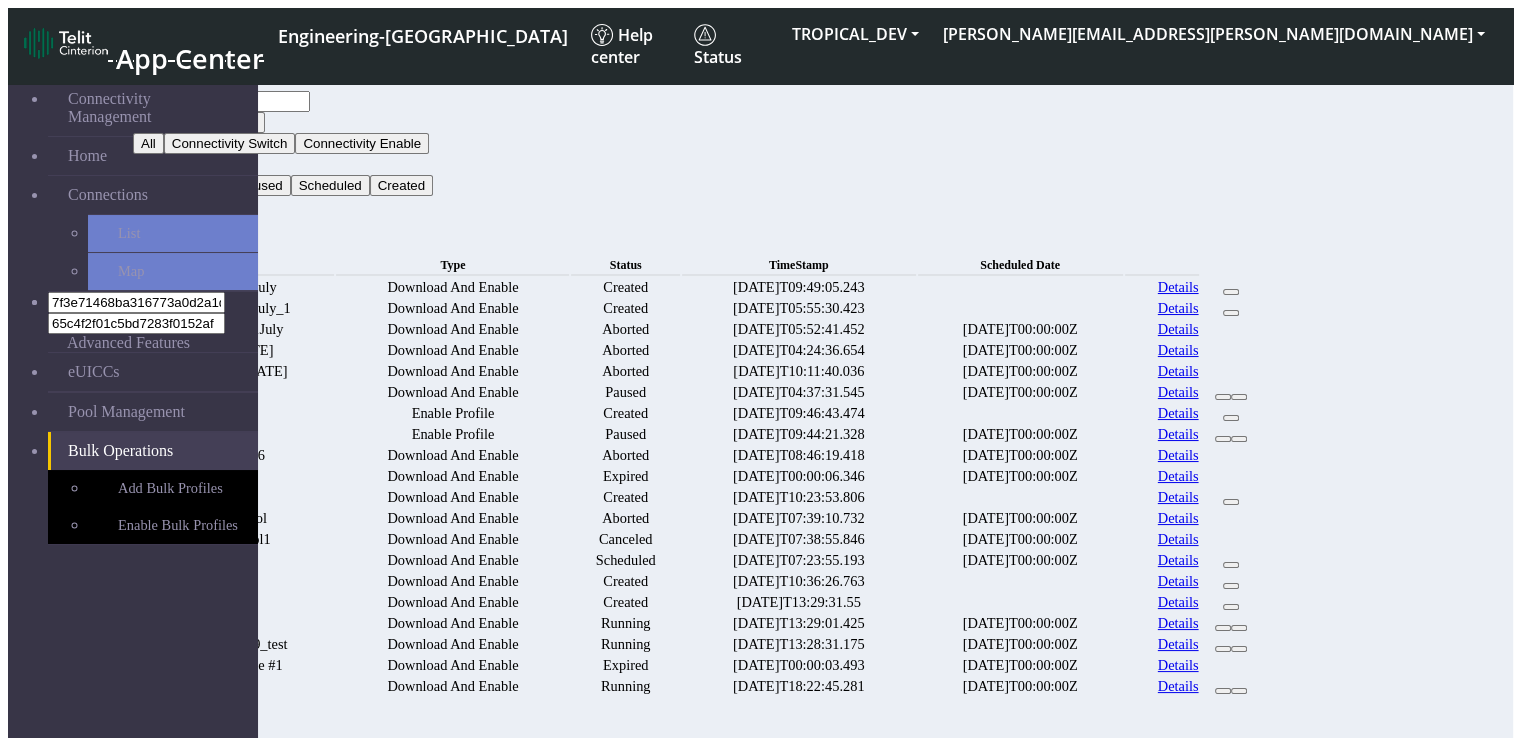 drag, startPoint x: 598, startPoint y: 85, endPoint x: -36, endPoint y: 77, distance: 634.0505 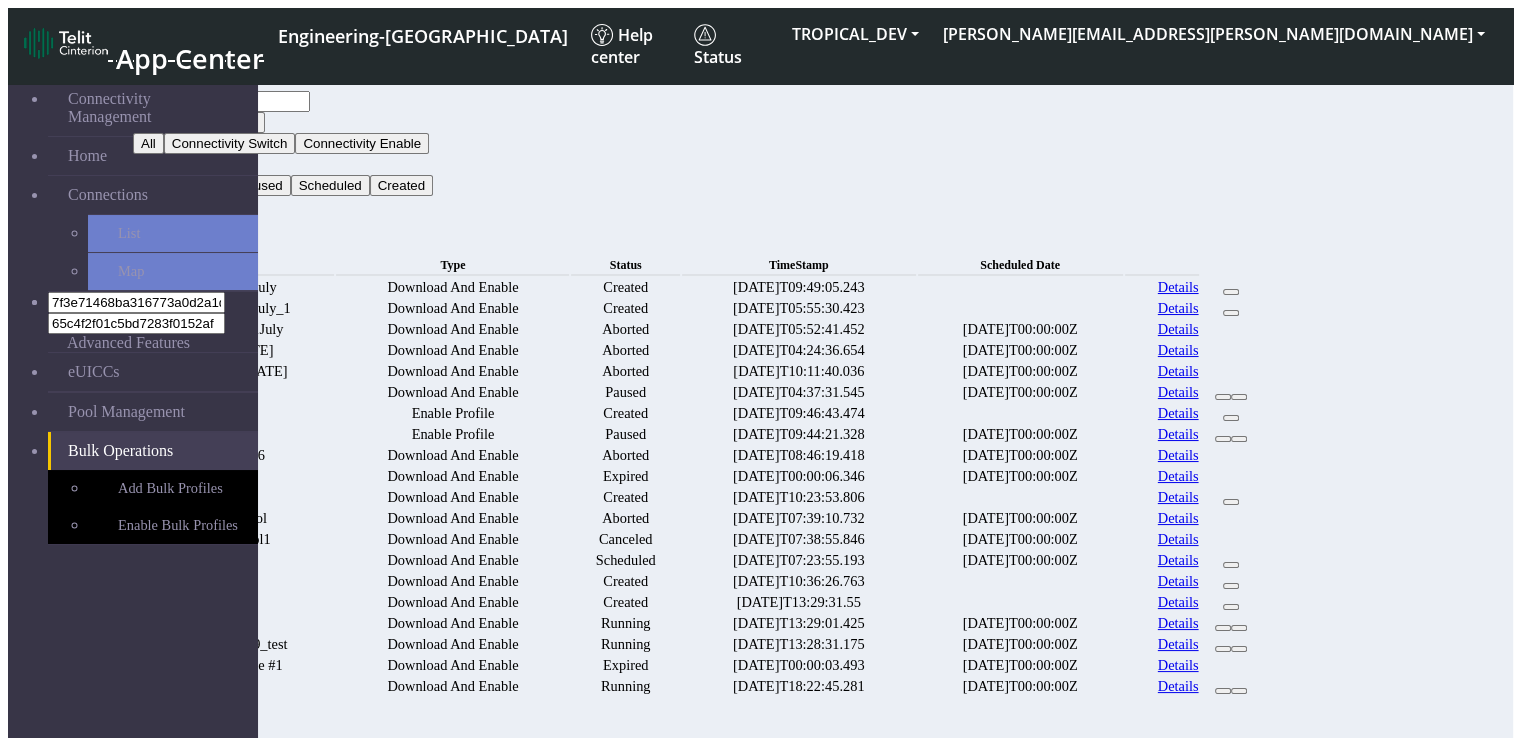 click on "App Center
Engineering-US
Help center
Status
TROPICAL_DEV
vinodkumar.pattar@telit.com
App Center ." at bounding box center [760, 475] 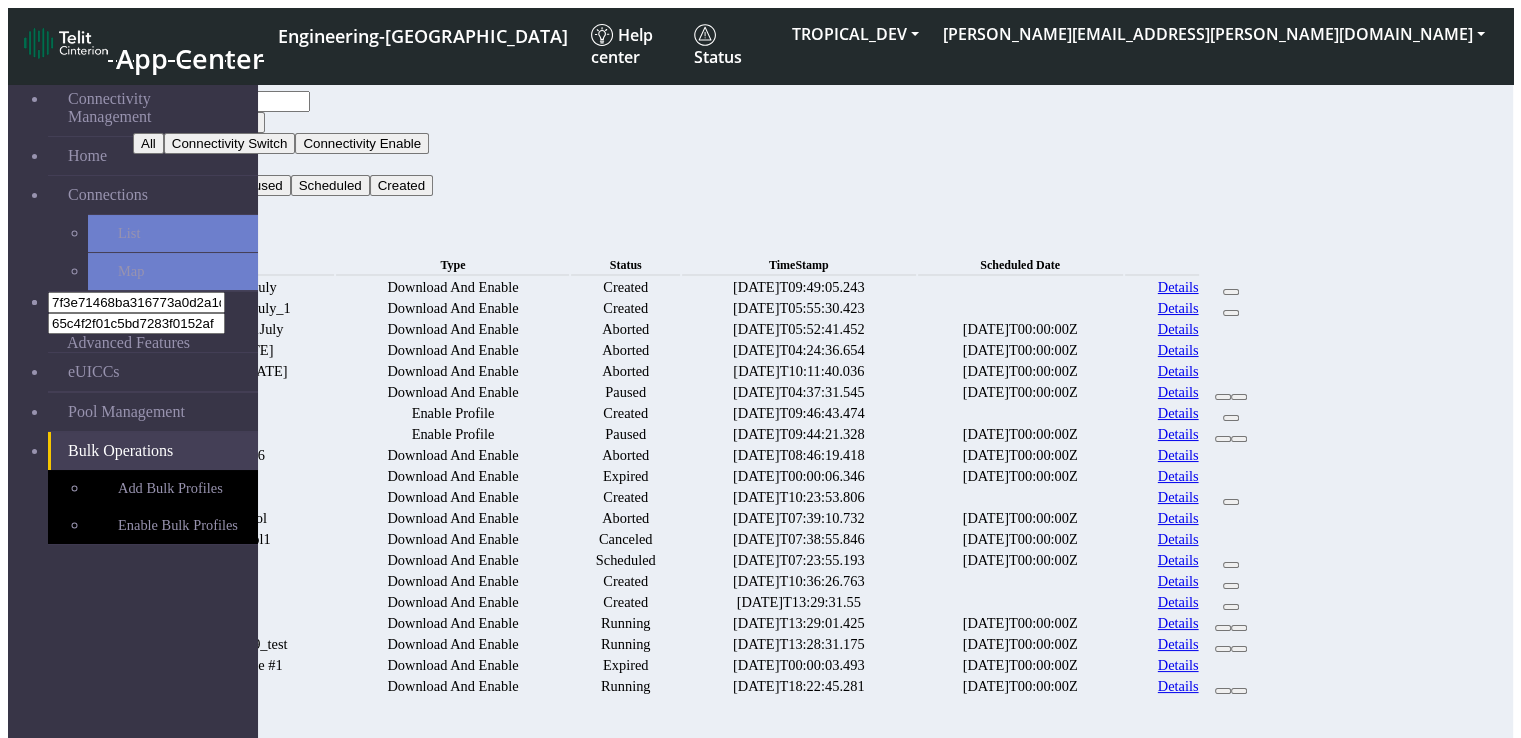 click 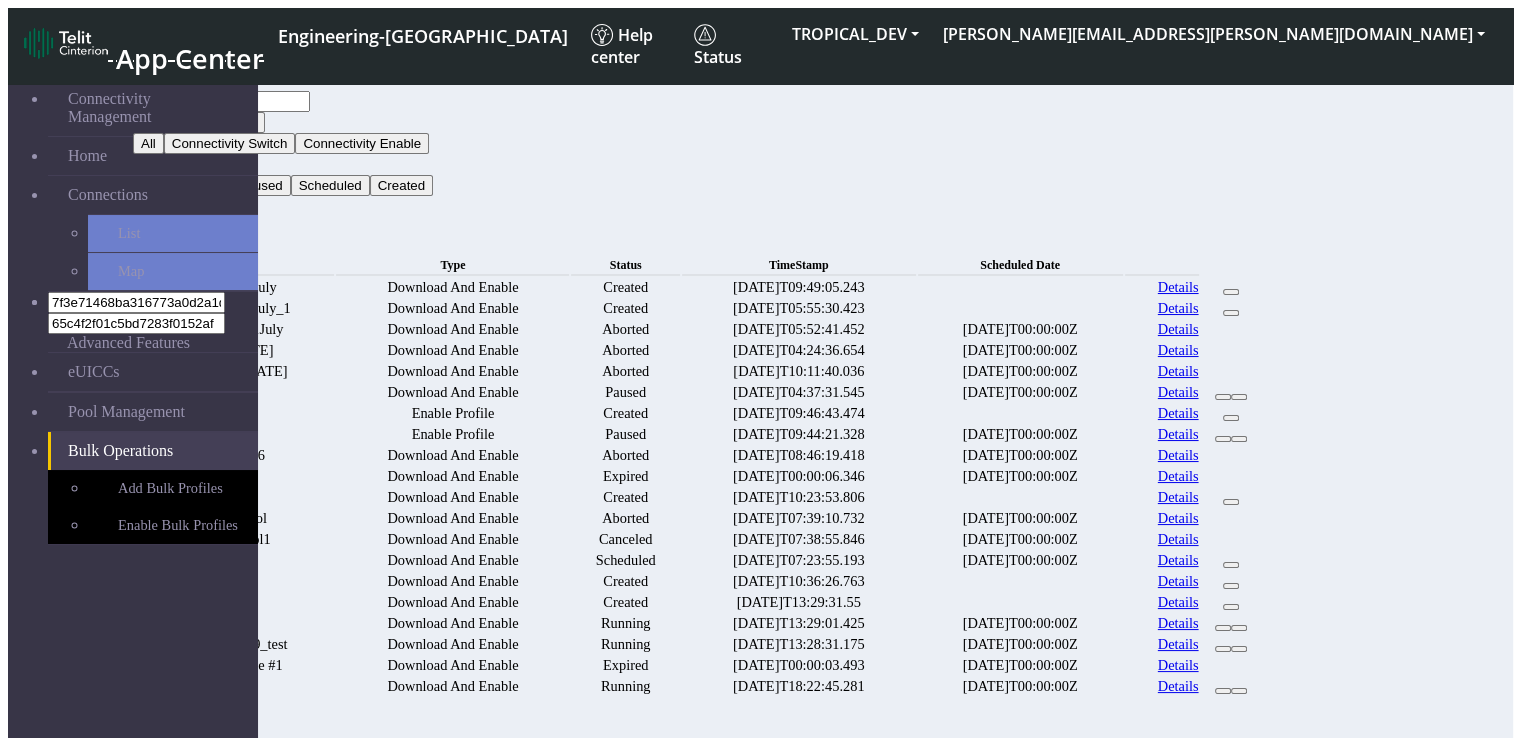 type 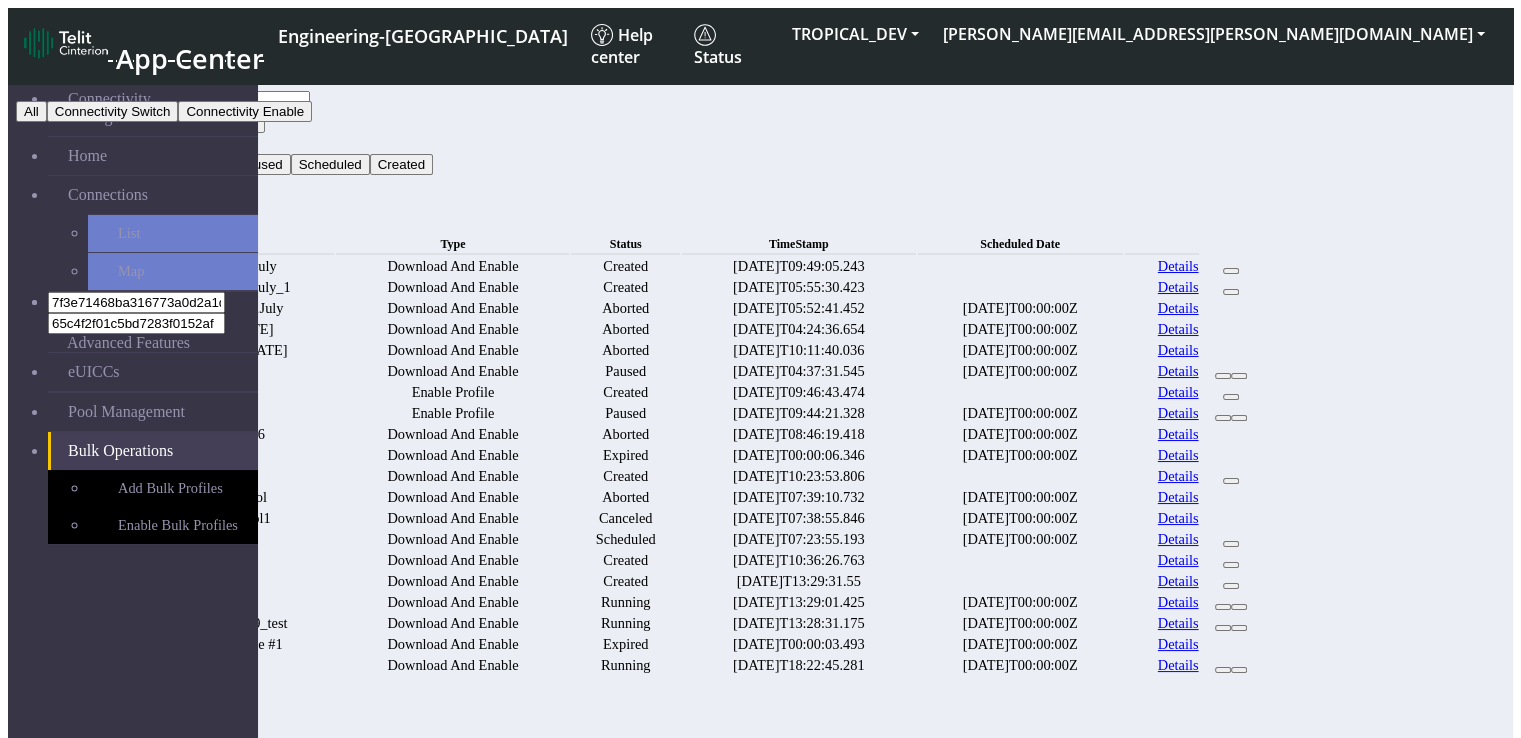 click on "TimeStamp" at bounding box center (799, 244) 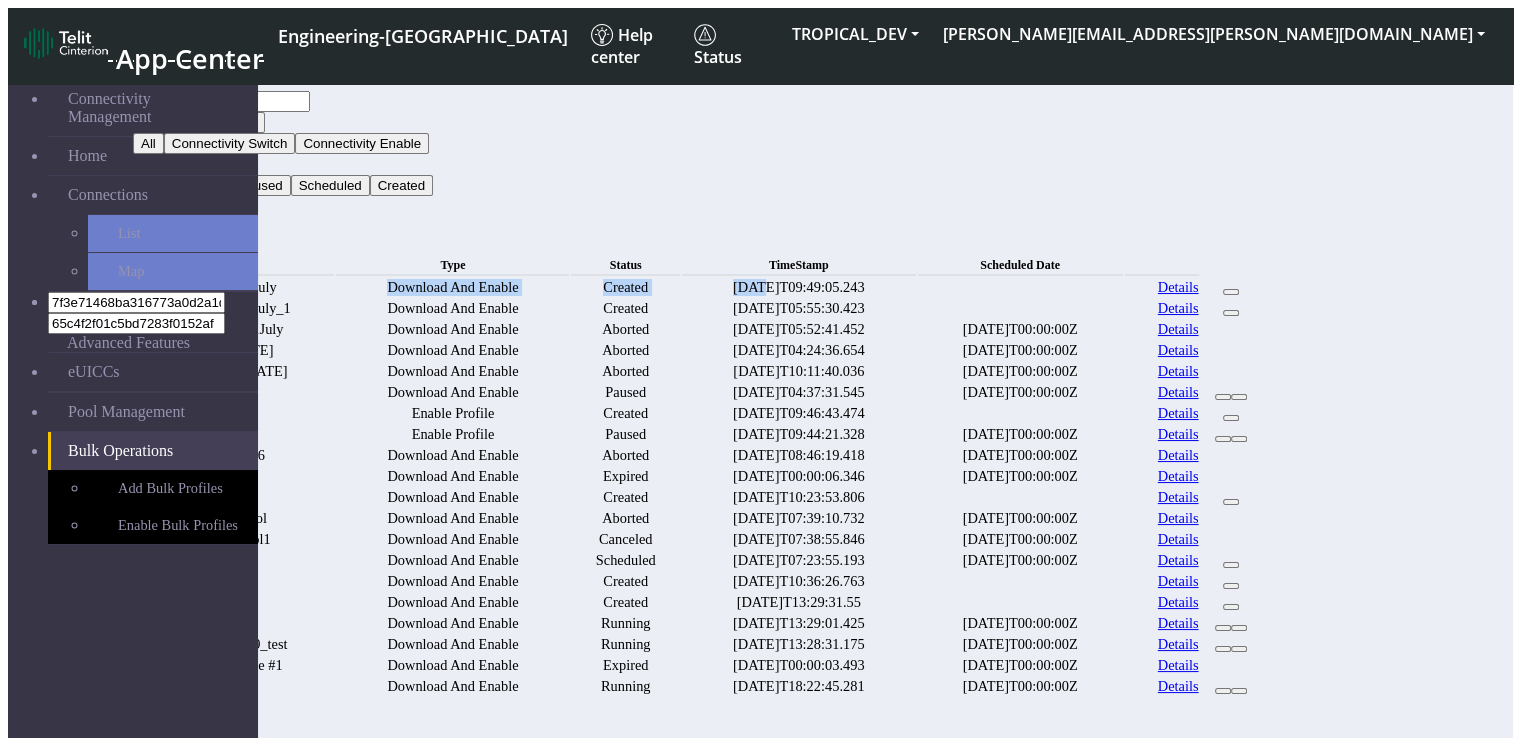 drag, startPoint x: 481, startPoint y: 249, endPoint x: 860, endPoint y: 268, distance: 379.47595 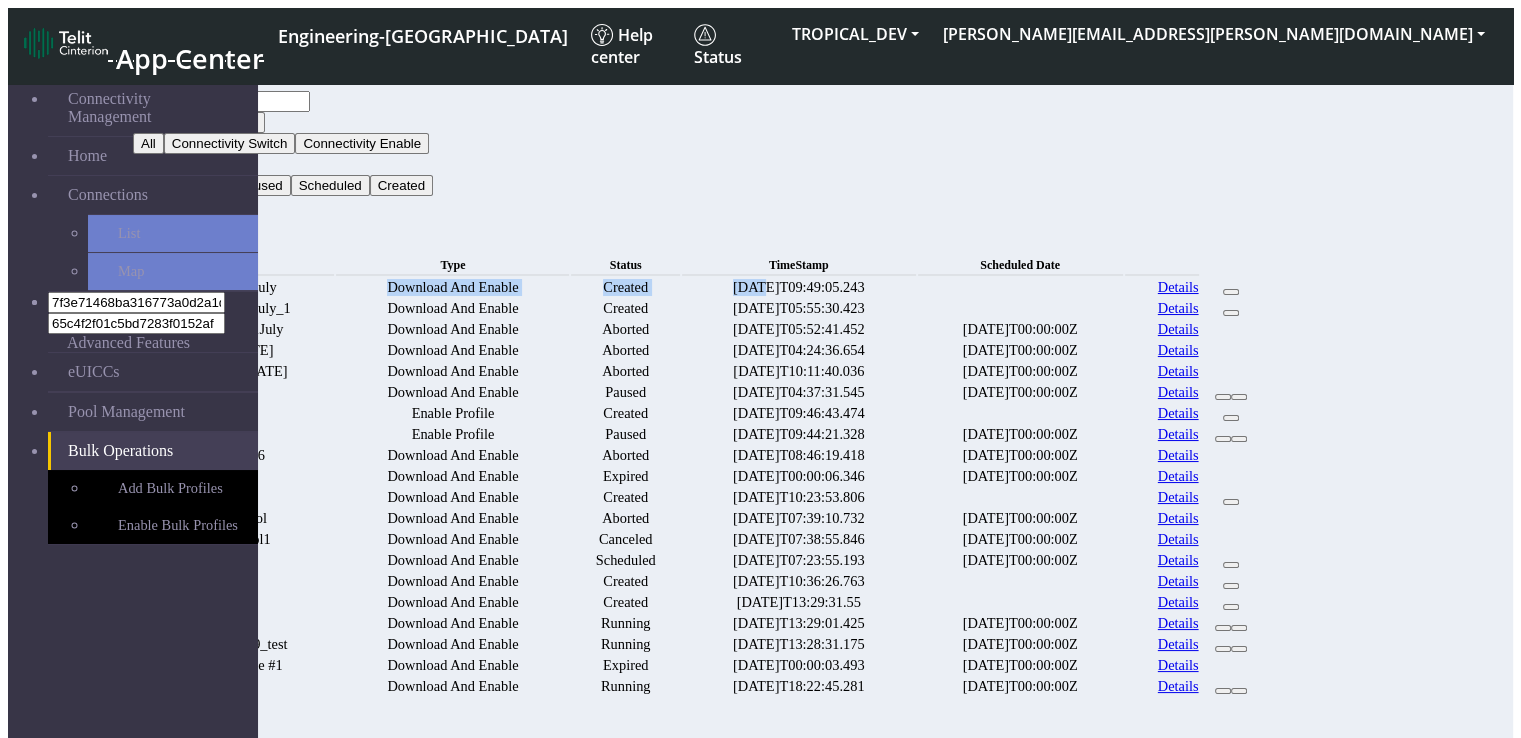 click on "Test_1_15July Download And Enable Created 2025-07-15T09:49:05.243 Details" 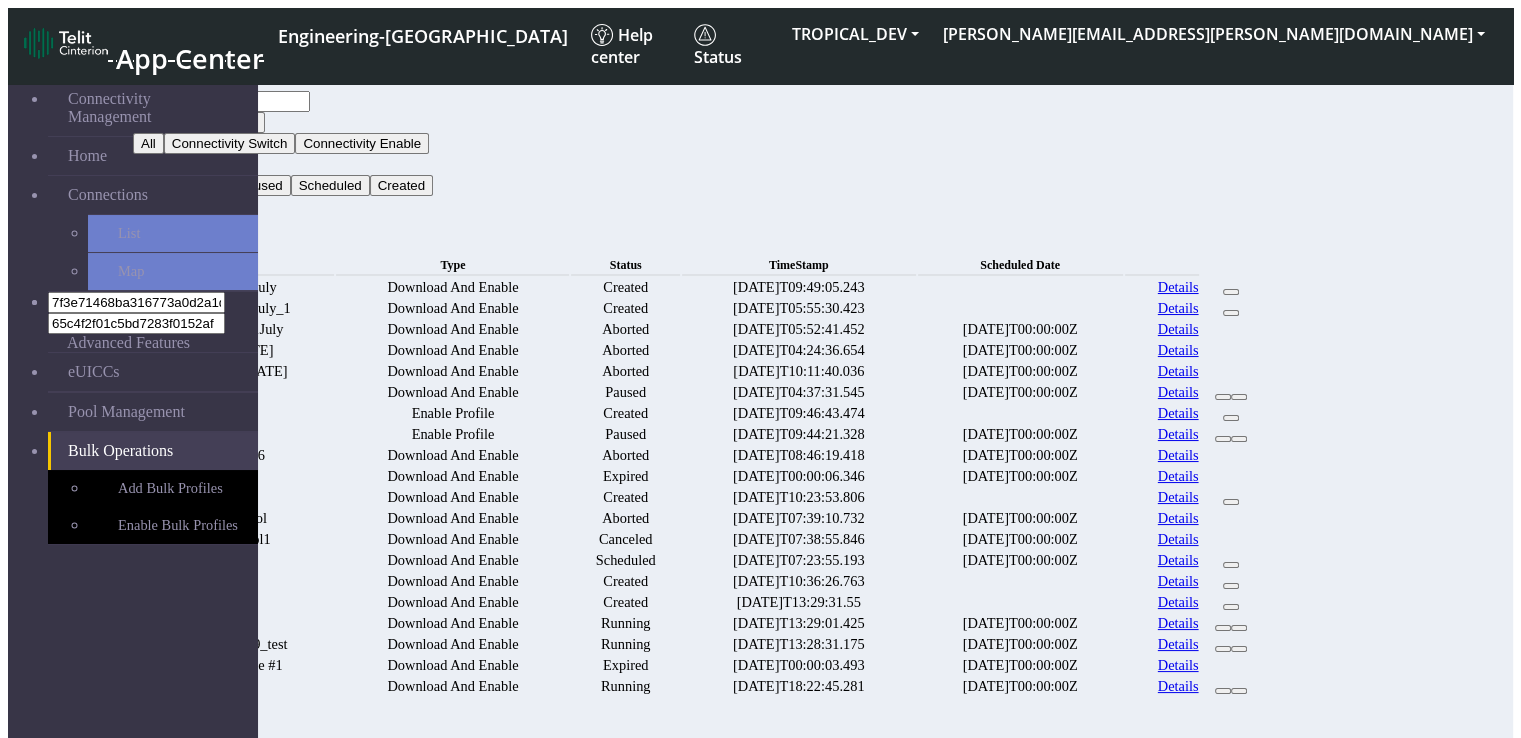 click on "Created" at bounding box center (625, 308) 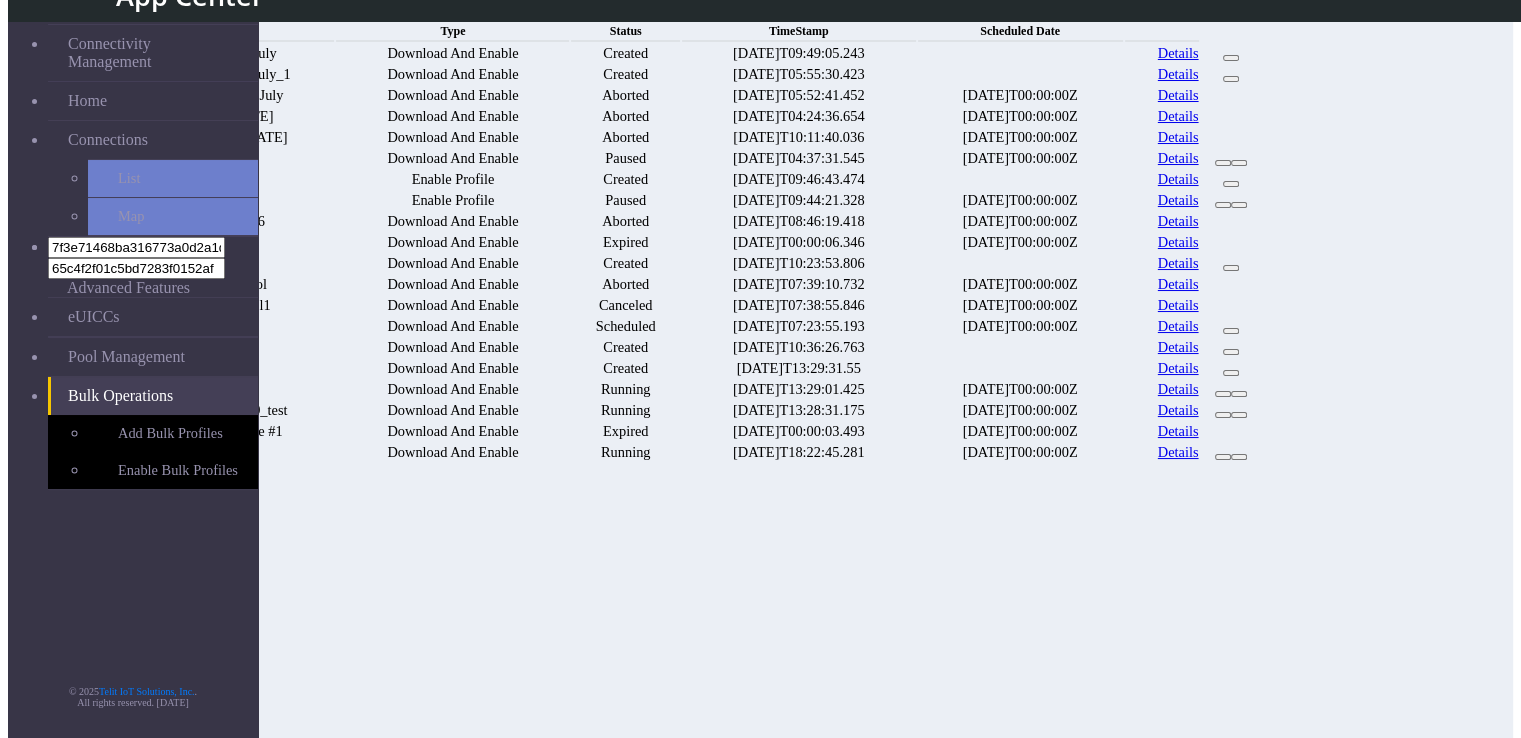 scroll, scrollTop: 200, scrollLeft: 0, axis: vertical 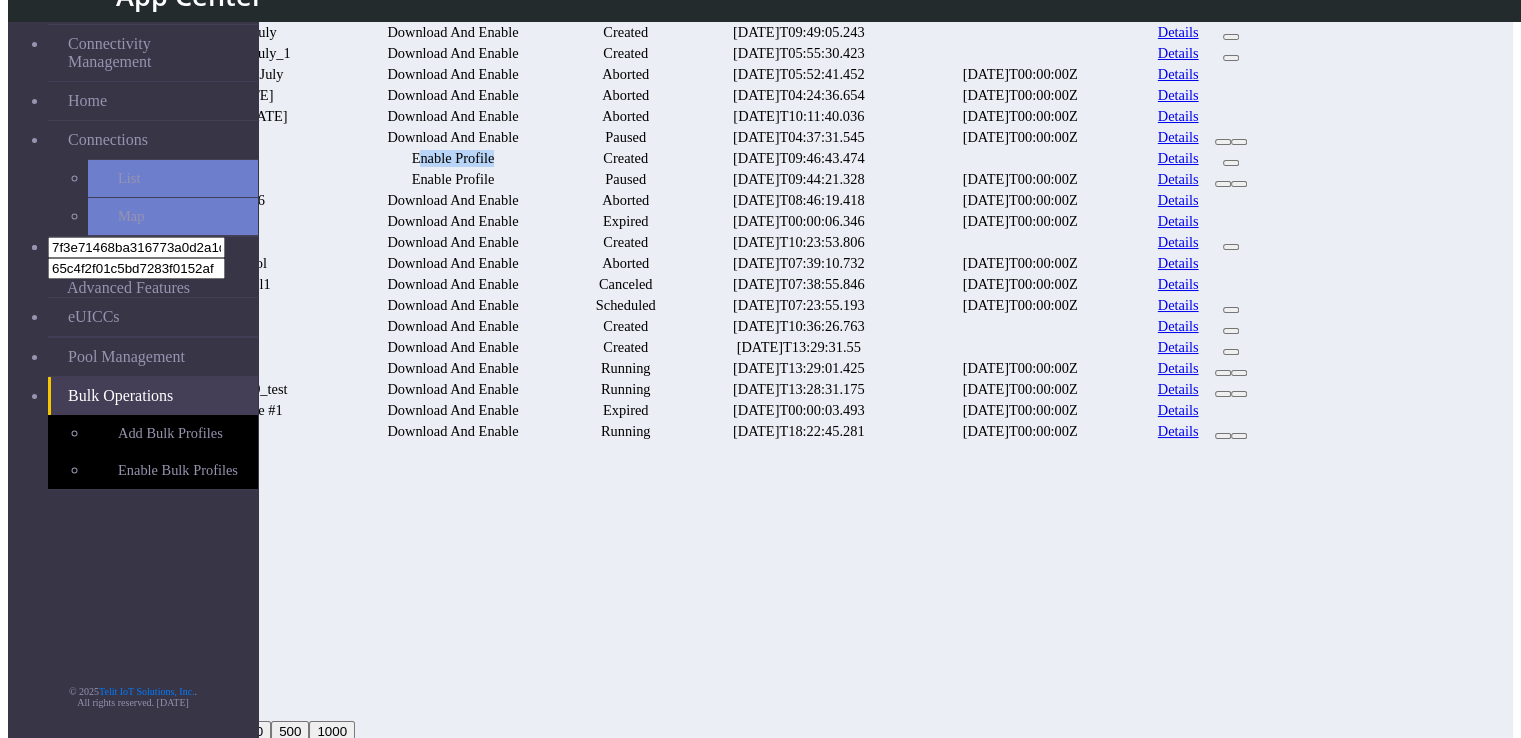 drag, startPoint x: 524, startPoint y: 328, endPoint x: 615, endPoint y: 337, distance: 91.44397 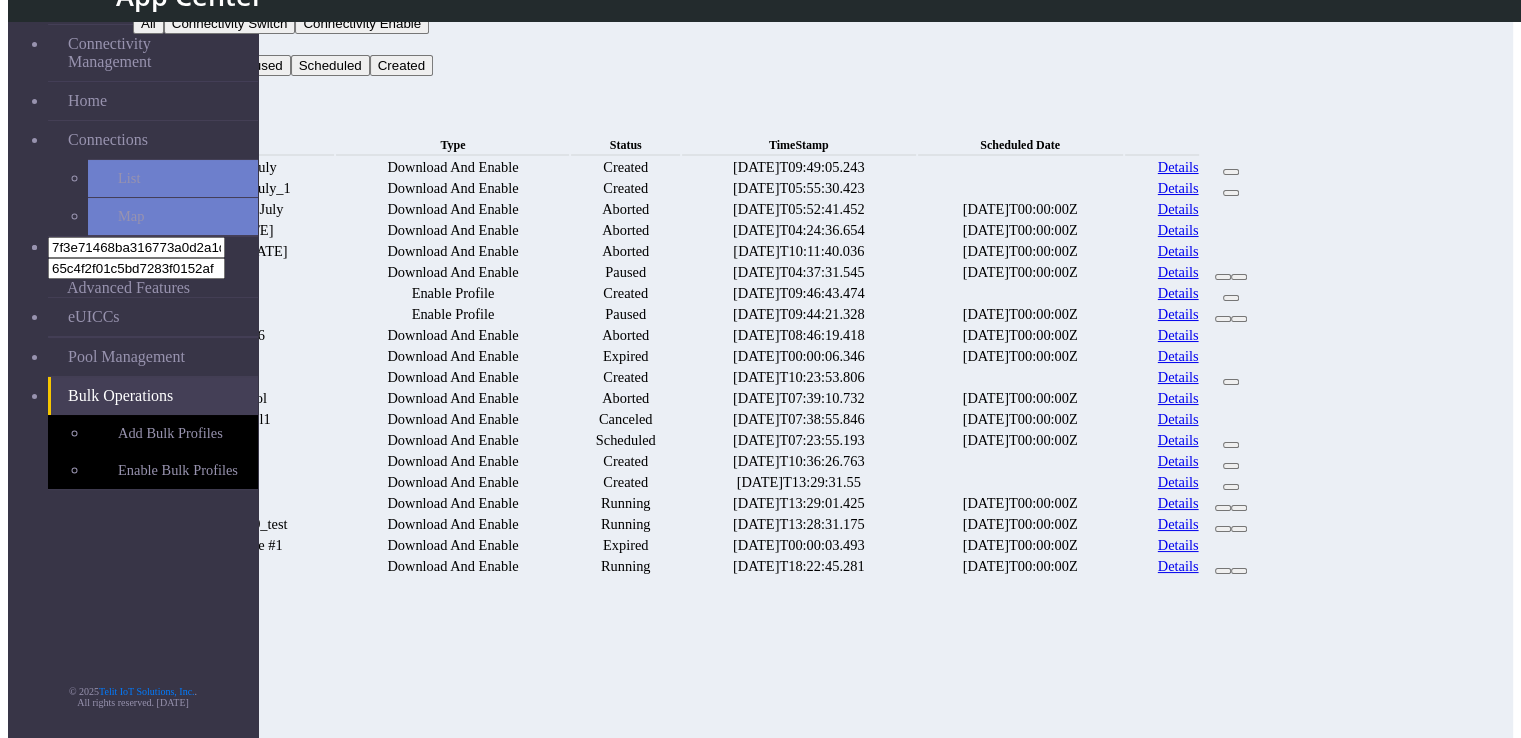 scroll, scrollTop: 100, scrollLeft: 0, axis: vertical 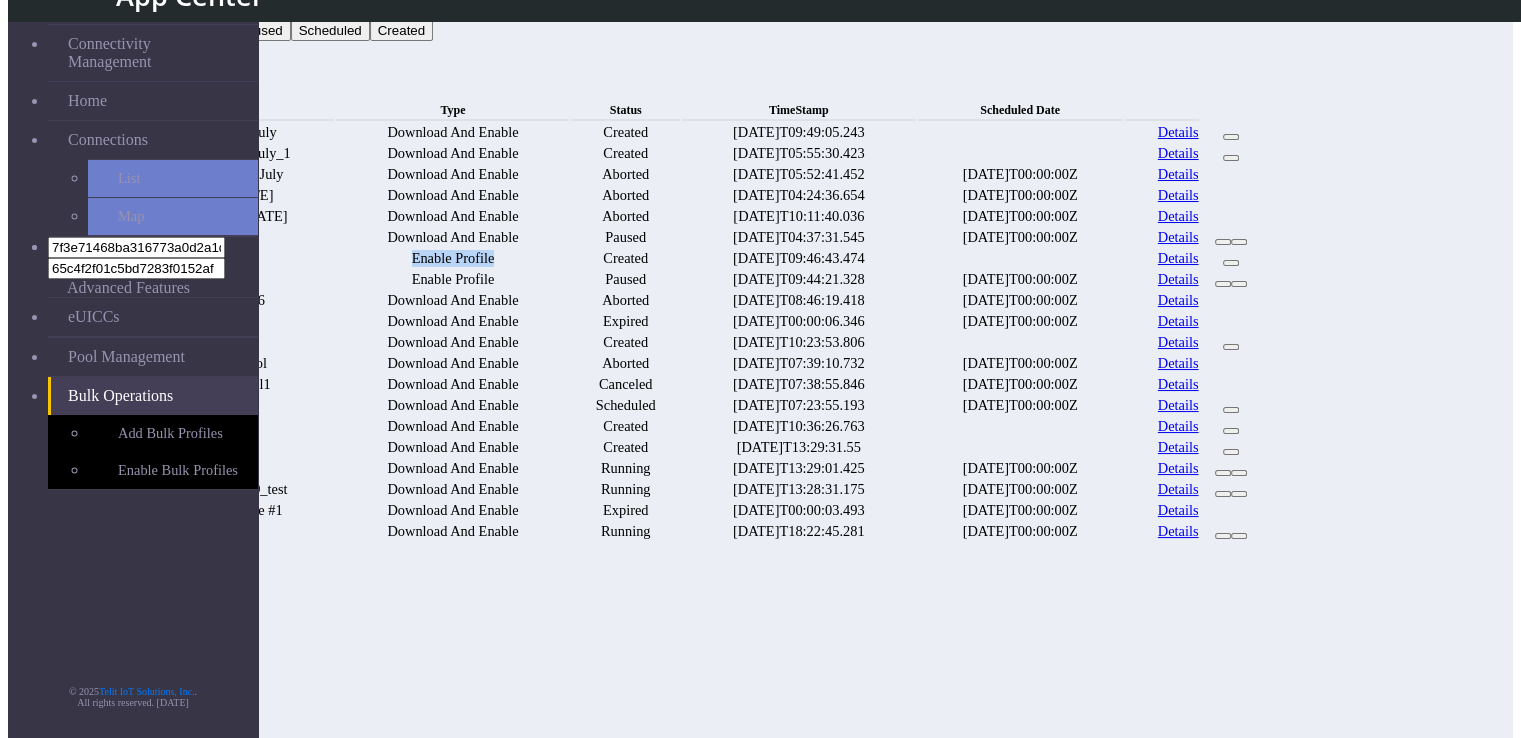 drag, startPoint x: 511, startPoint y: 427, endPoint x: 608, endPoint y: 427, distance: 97 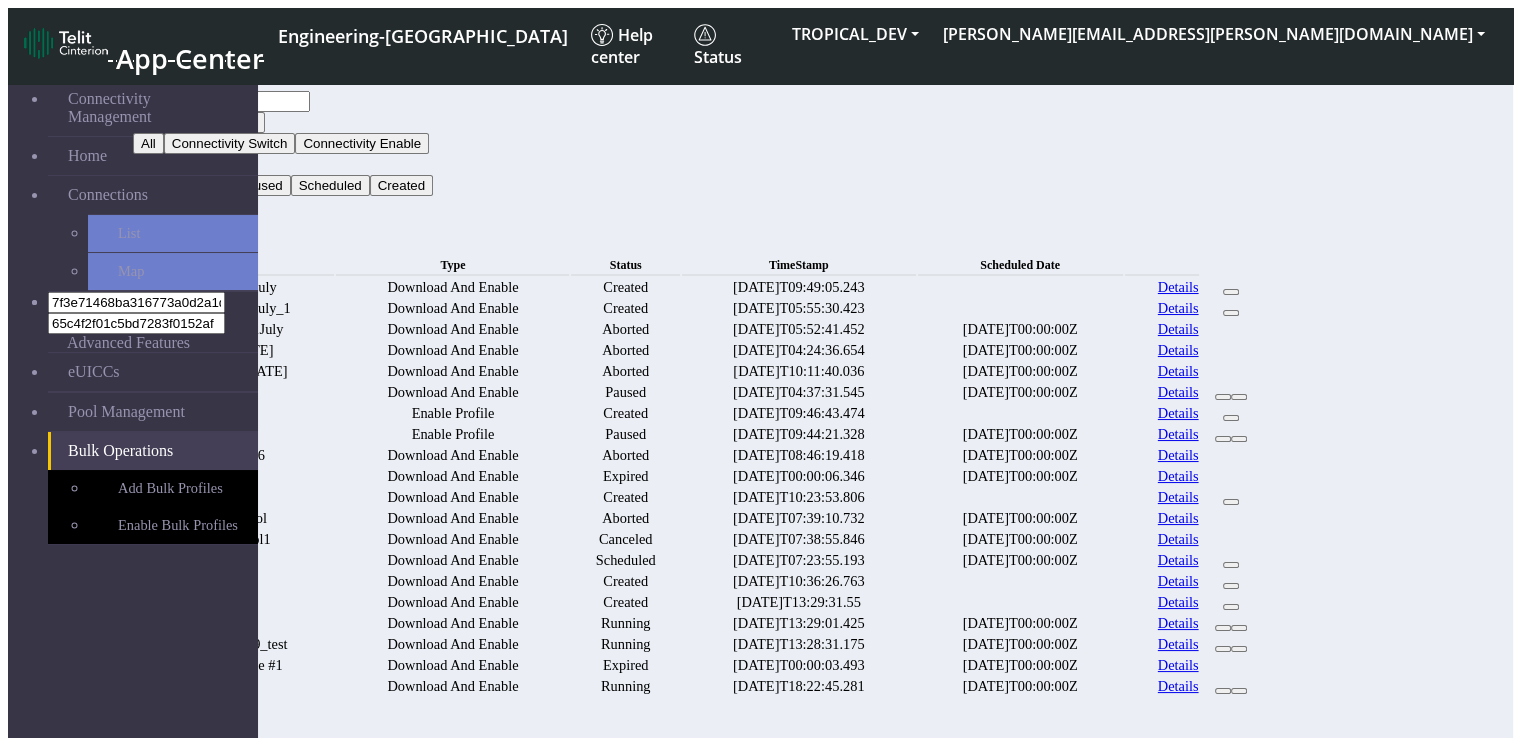 click 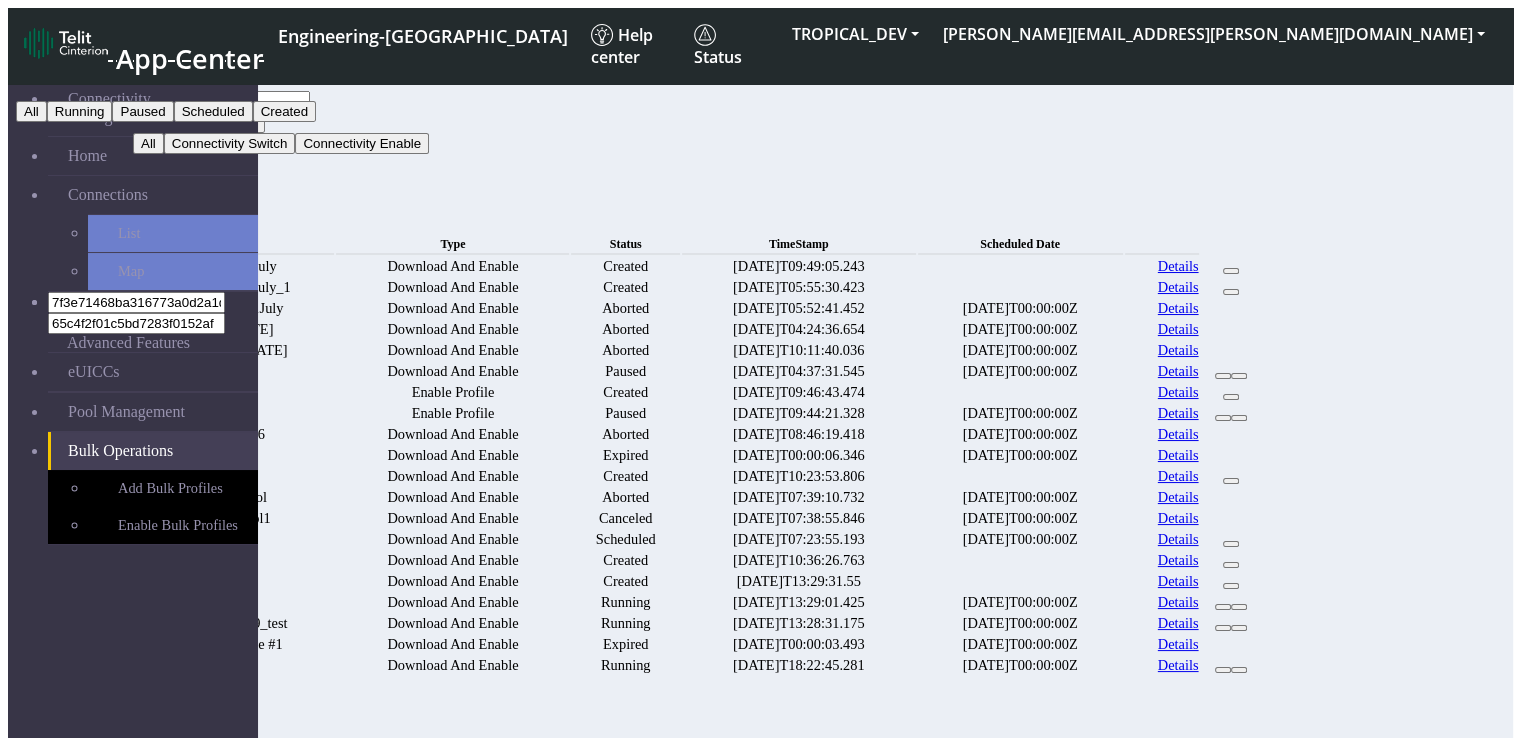 click on "New" 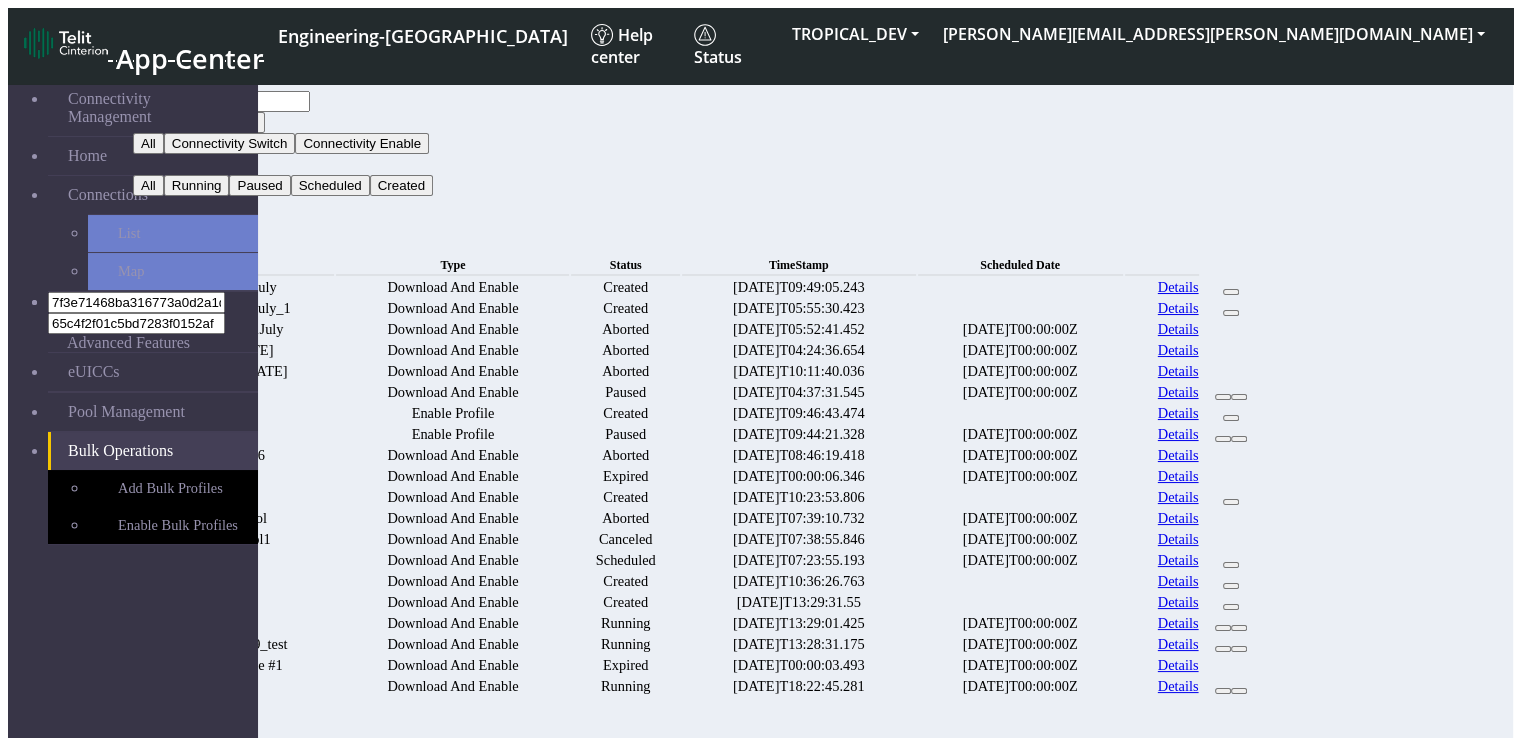 click on "Connectivity Management   Home  Connections List Map 7f3e71468ba316773a0d2a1d41cdd1a8 65c4f2f01c5bd7283f0152af  Advanced Features   eUICCs   Pool Management  Bulk Operations  Add Bulk Profiles   Enable Bulk Profiles   © 2025  Telit IoT Solutions, Inc. .  All rights reserved. 01.09.00" at bounding box center [133, 530] 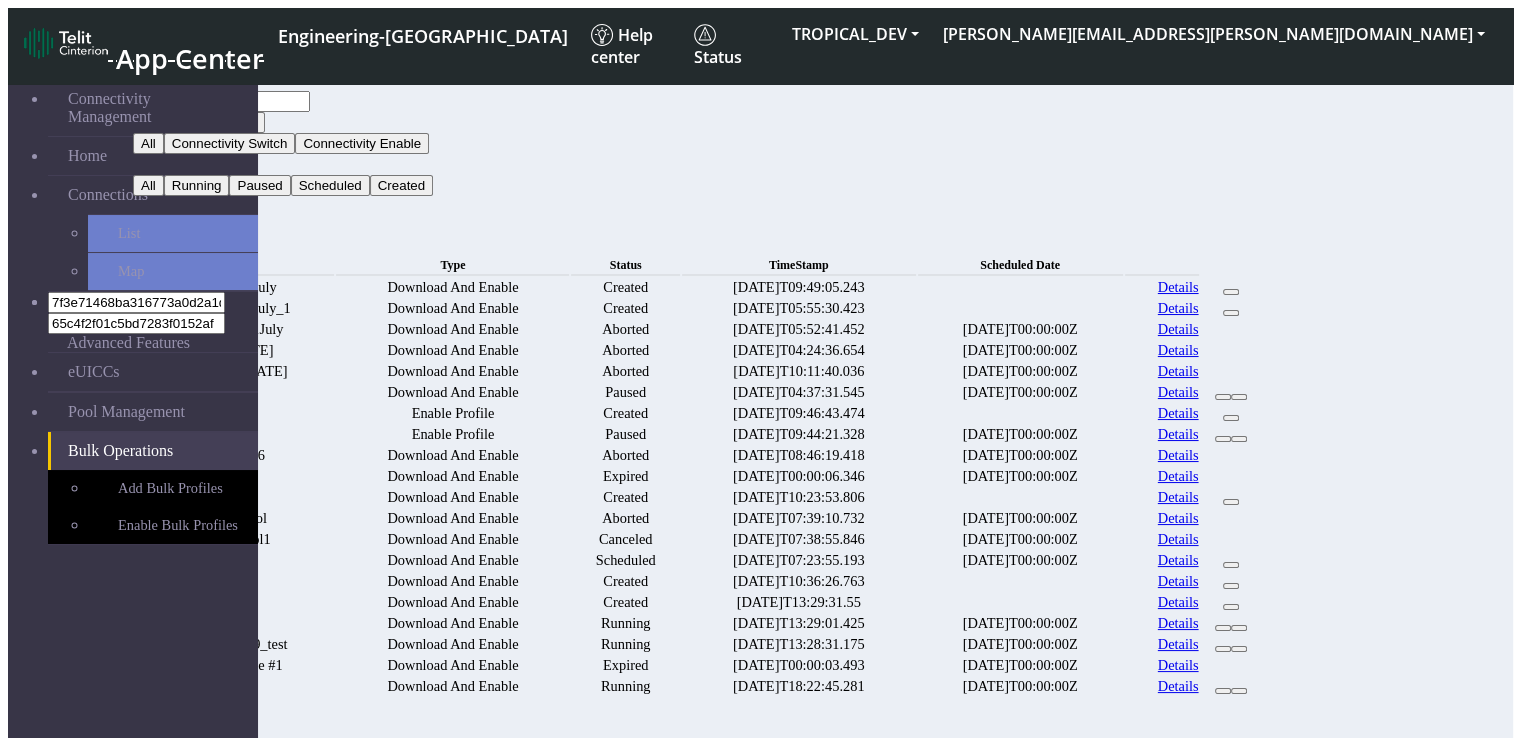 click on "Status" 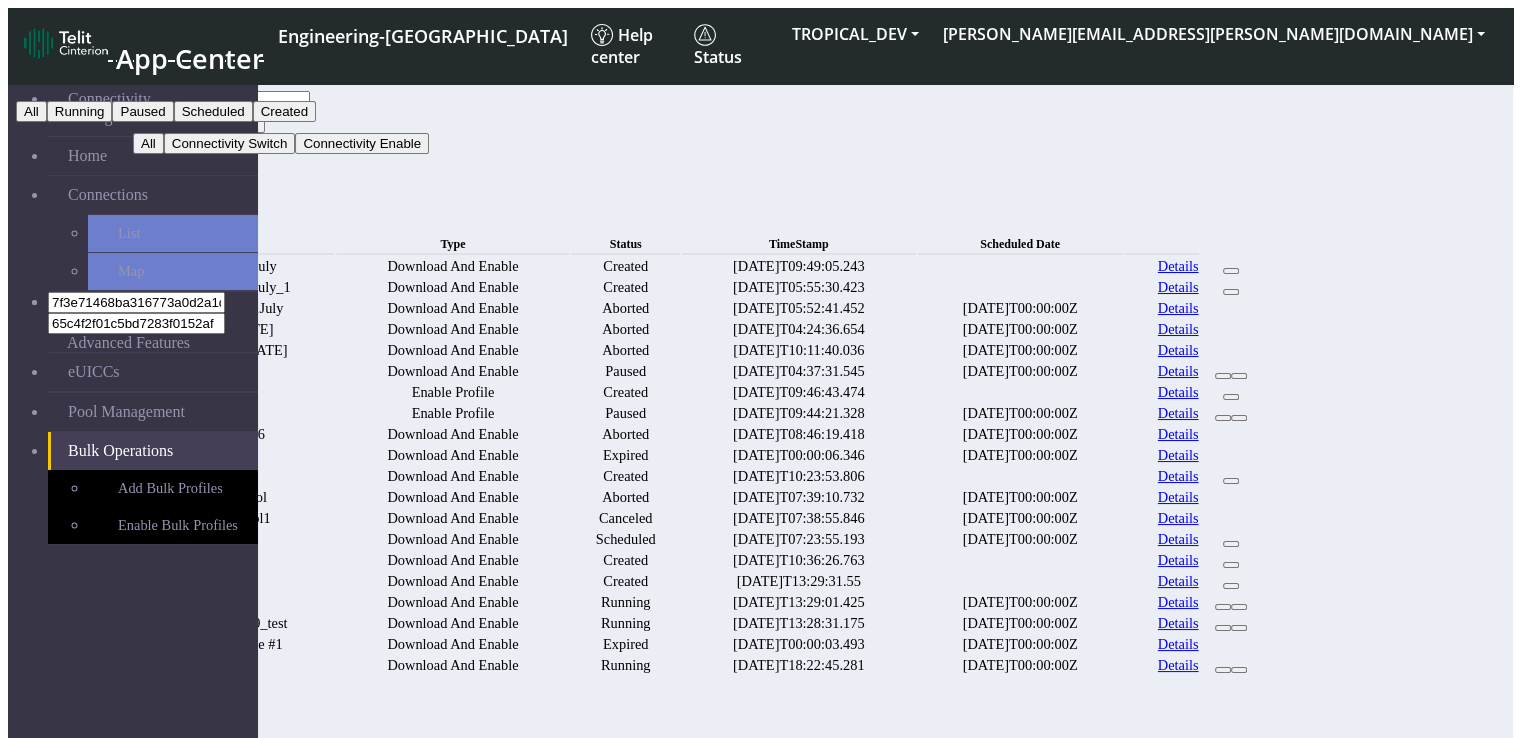 click on "All" 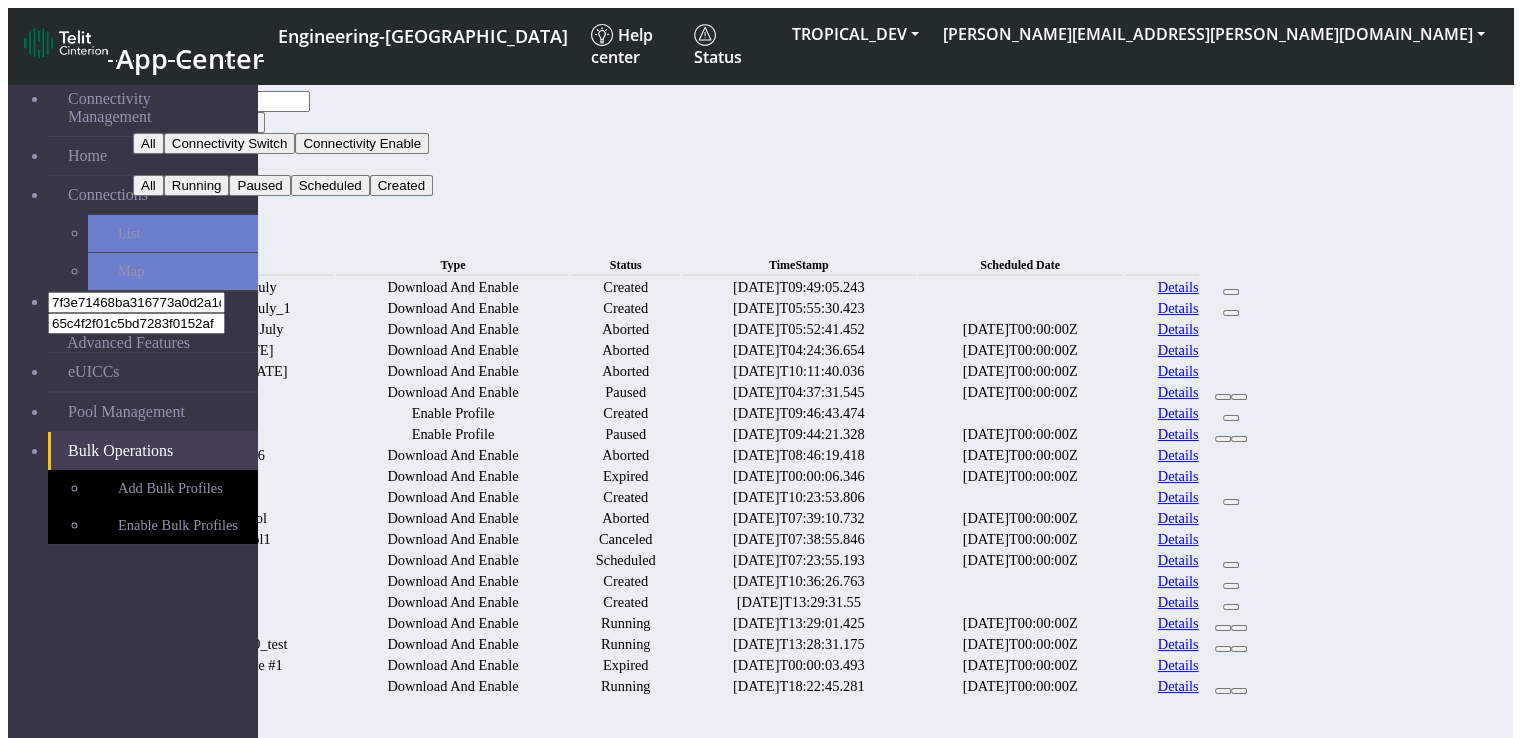 click on "Connectivity Switch" 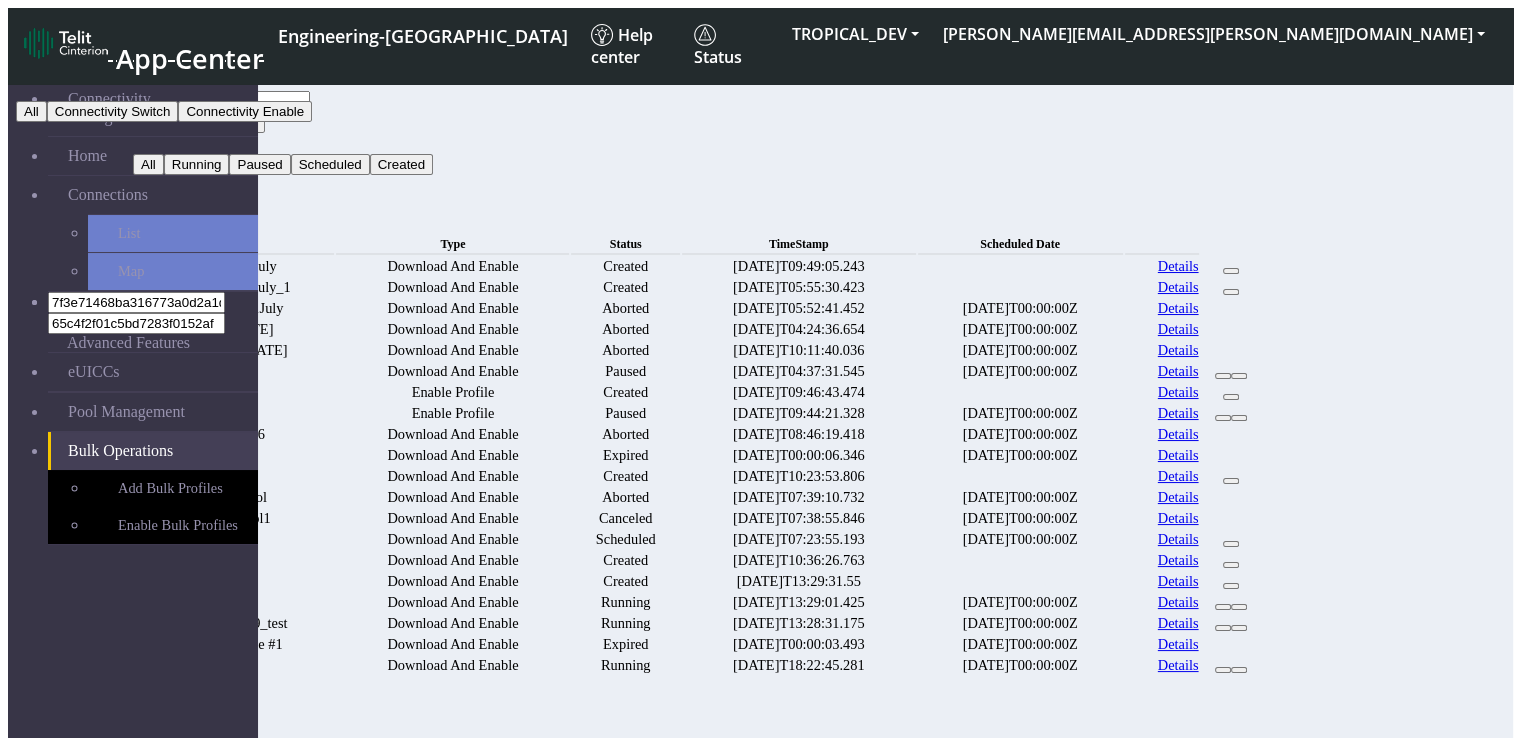 click on "All" 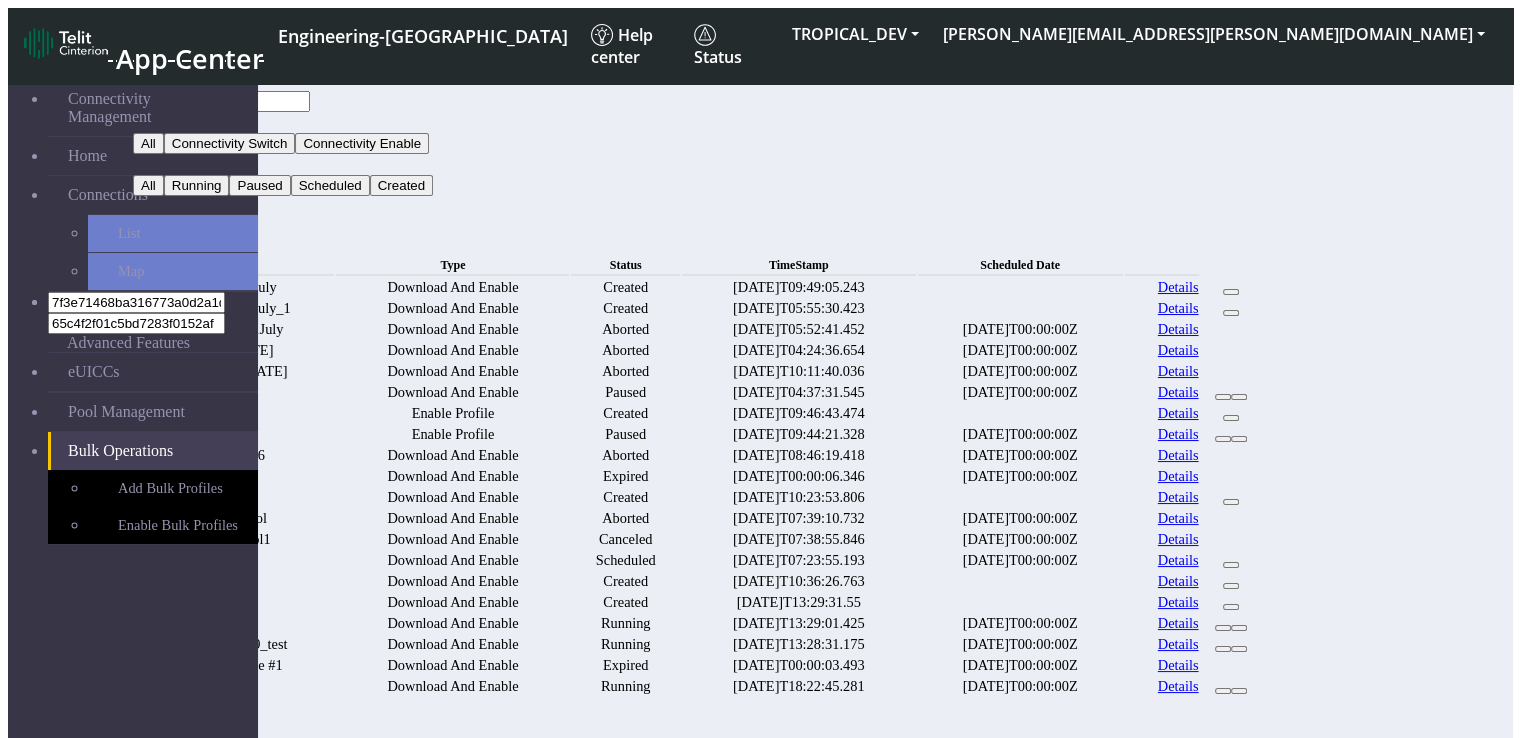 click on "Bulk Operations  New" 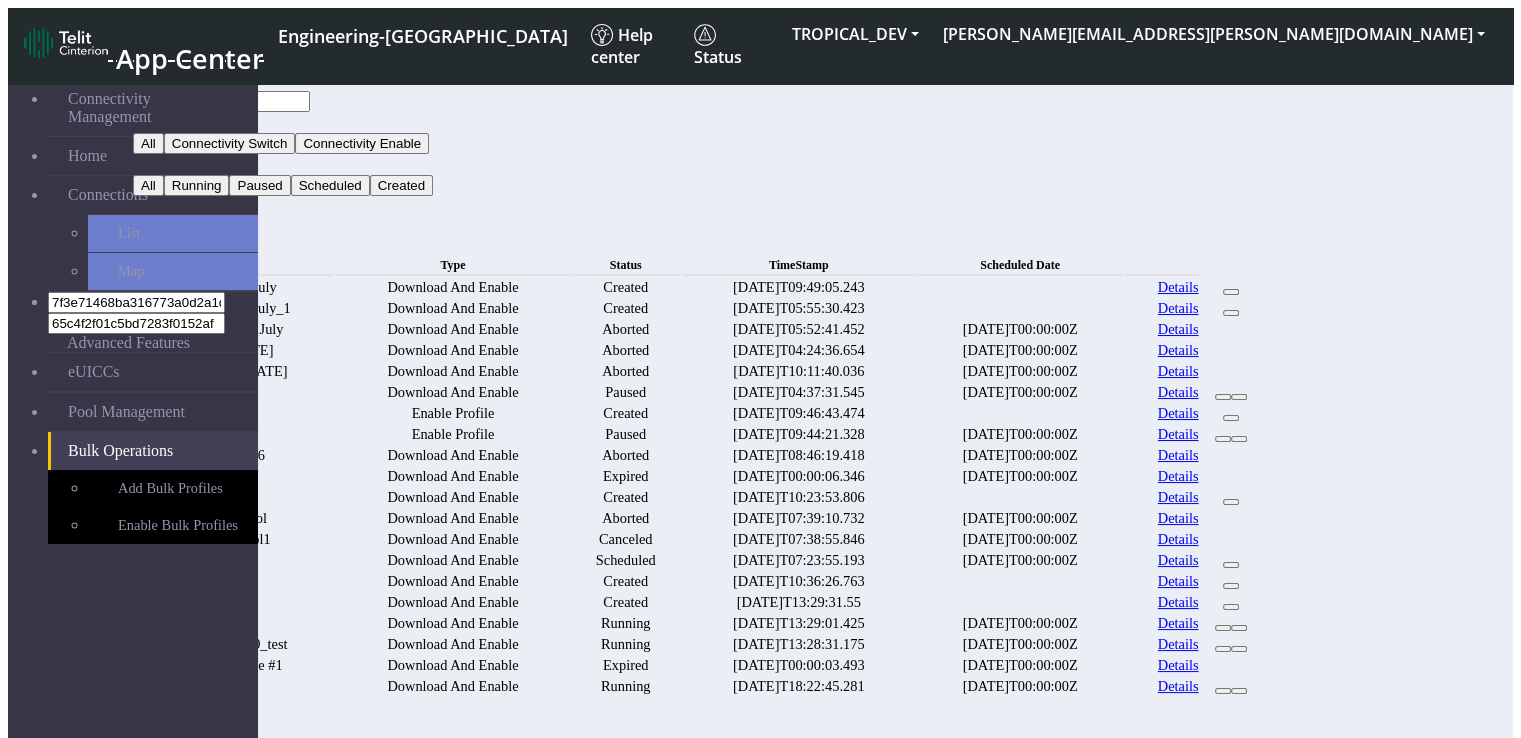 click on "All" 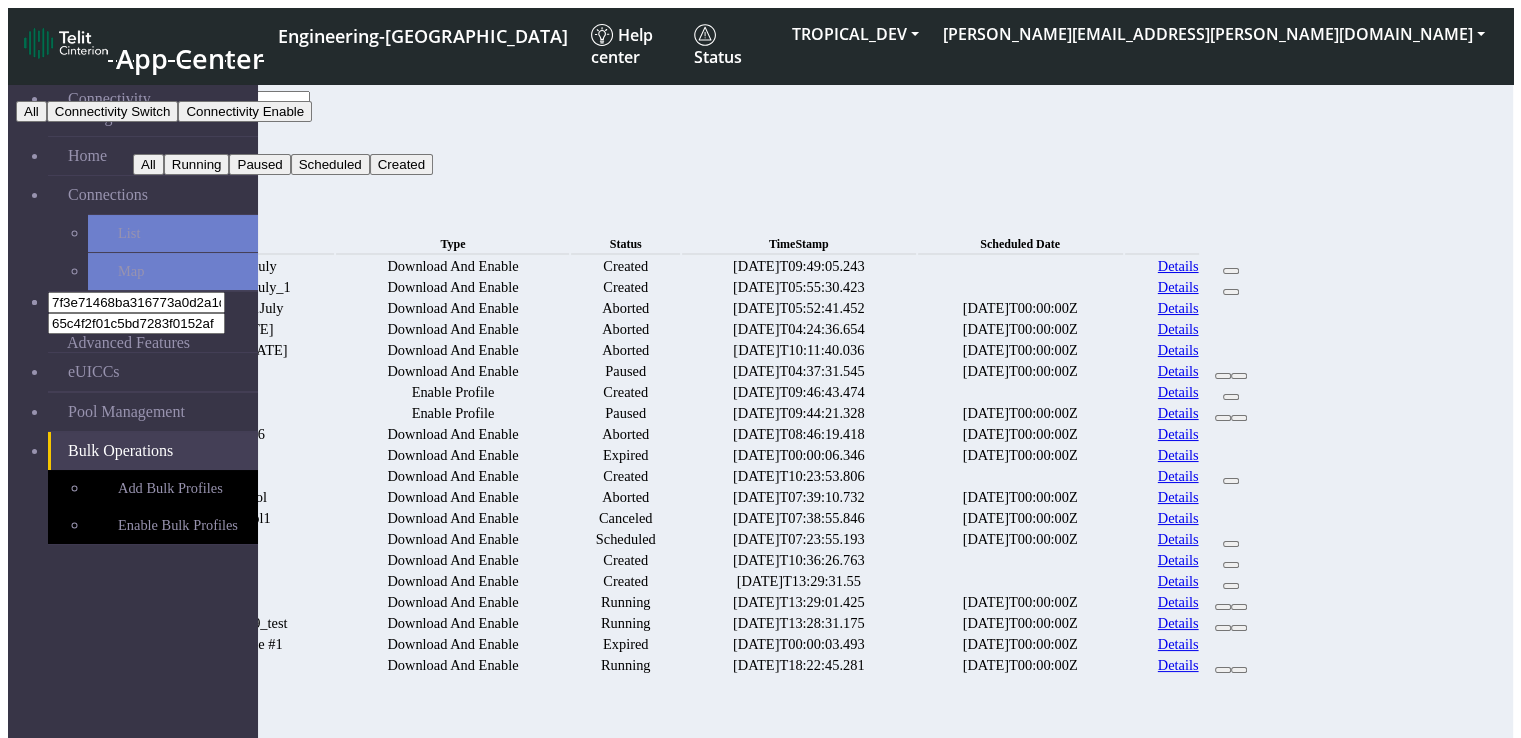 click on "New" 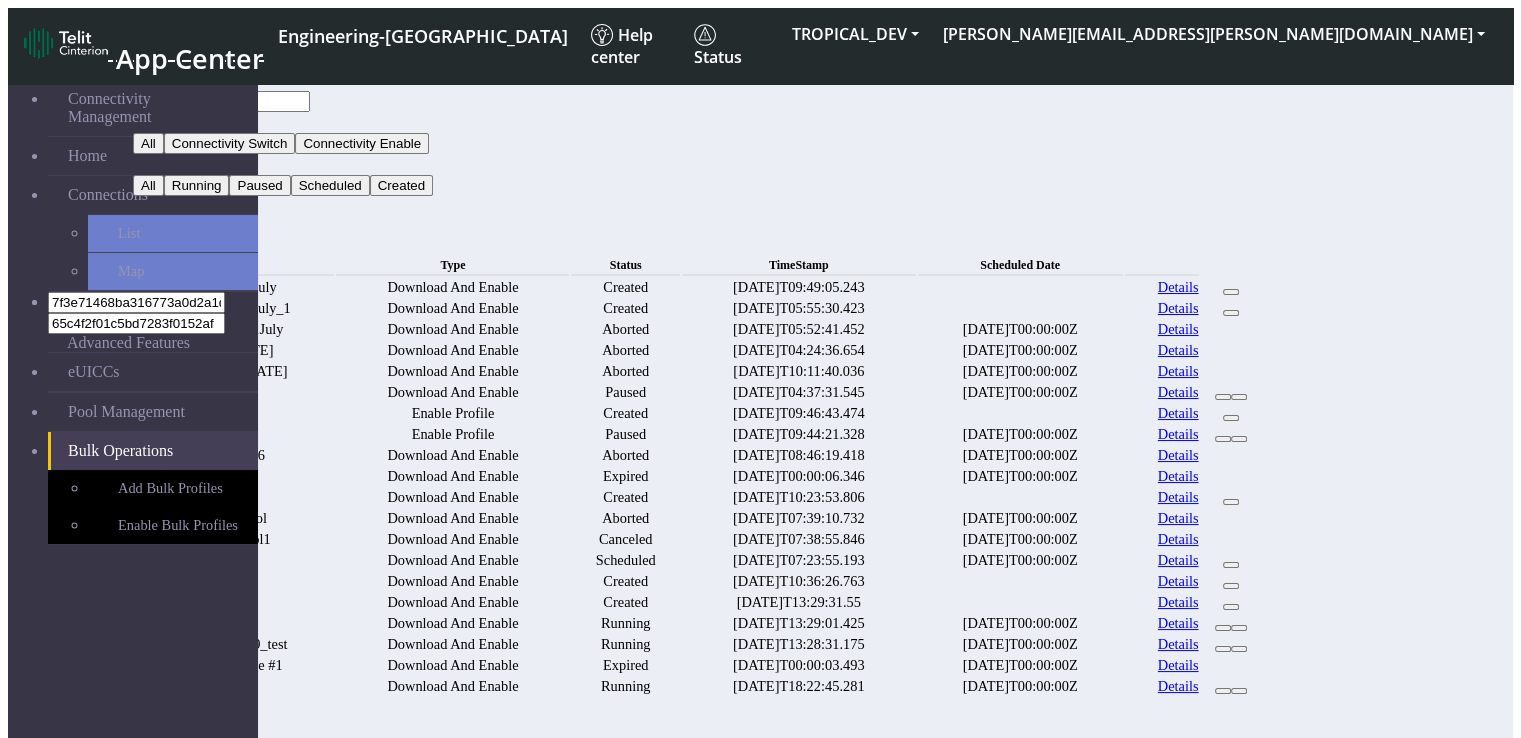 click on "Bulk Operations  New" 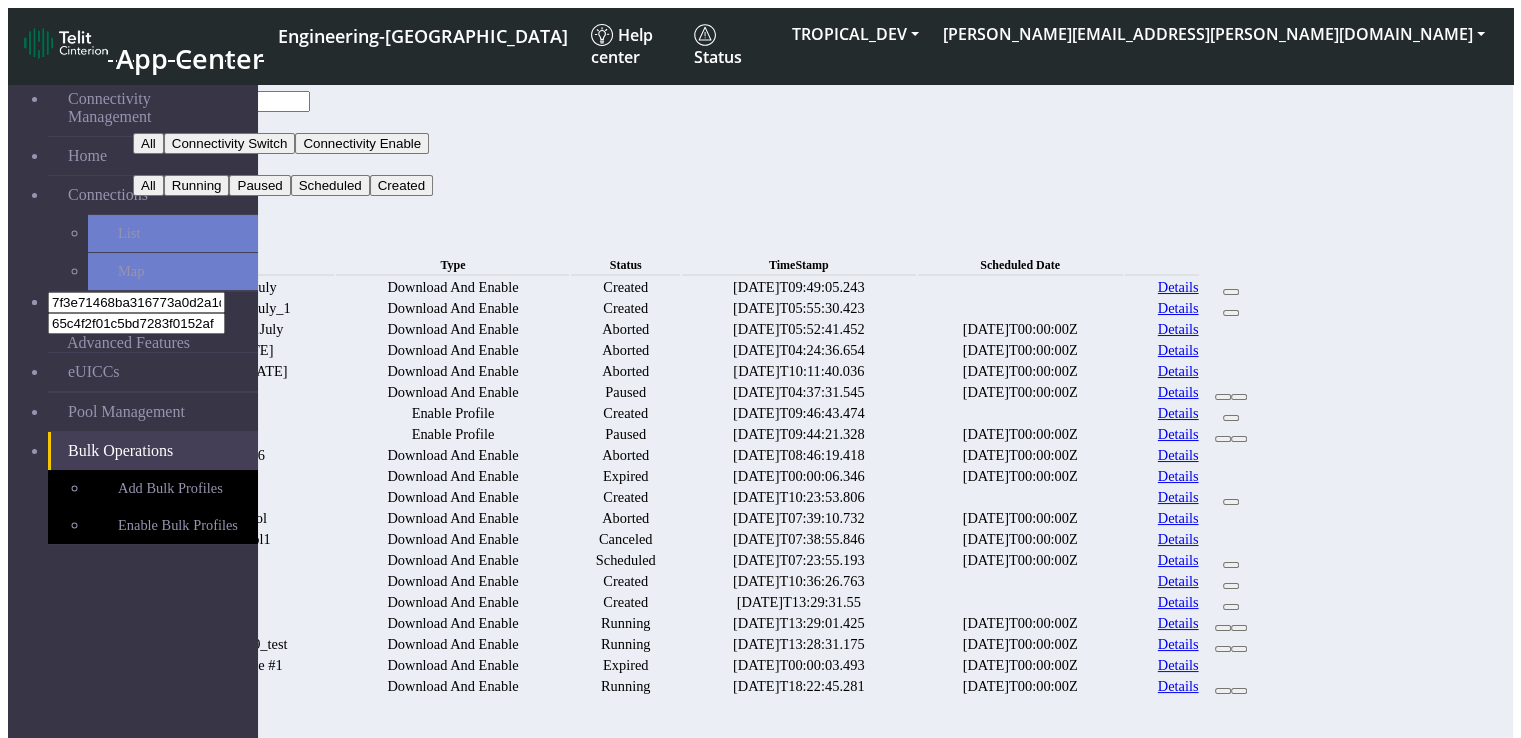 click on "All" 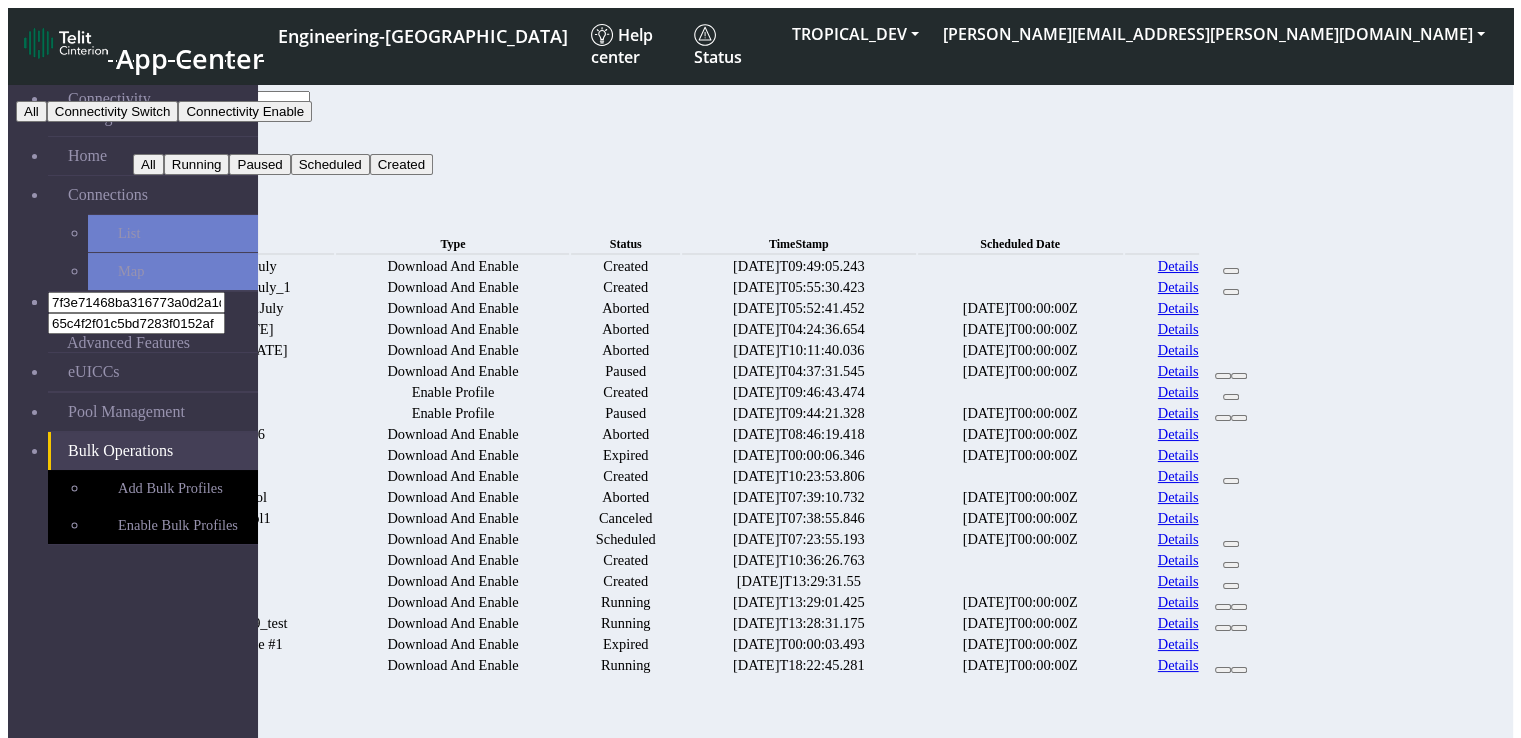 click on "New" 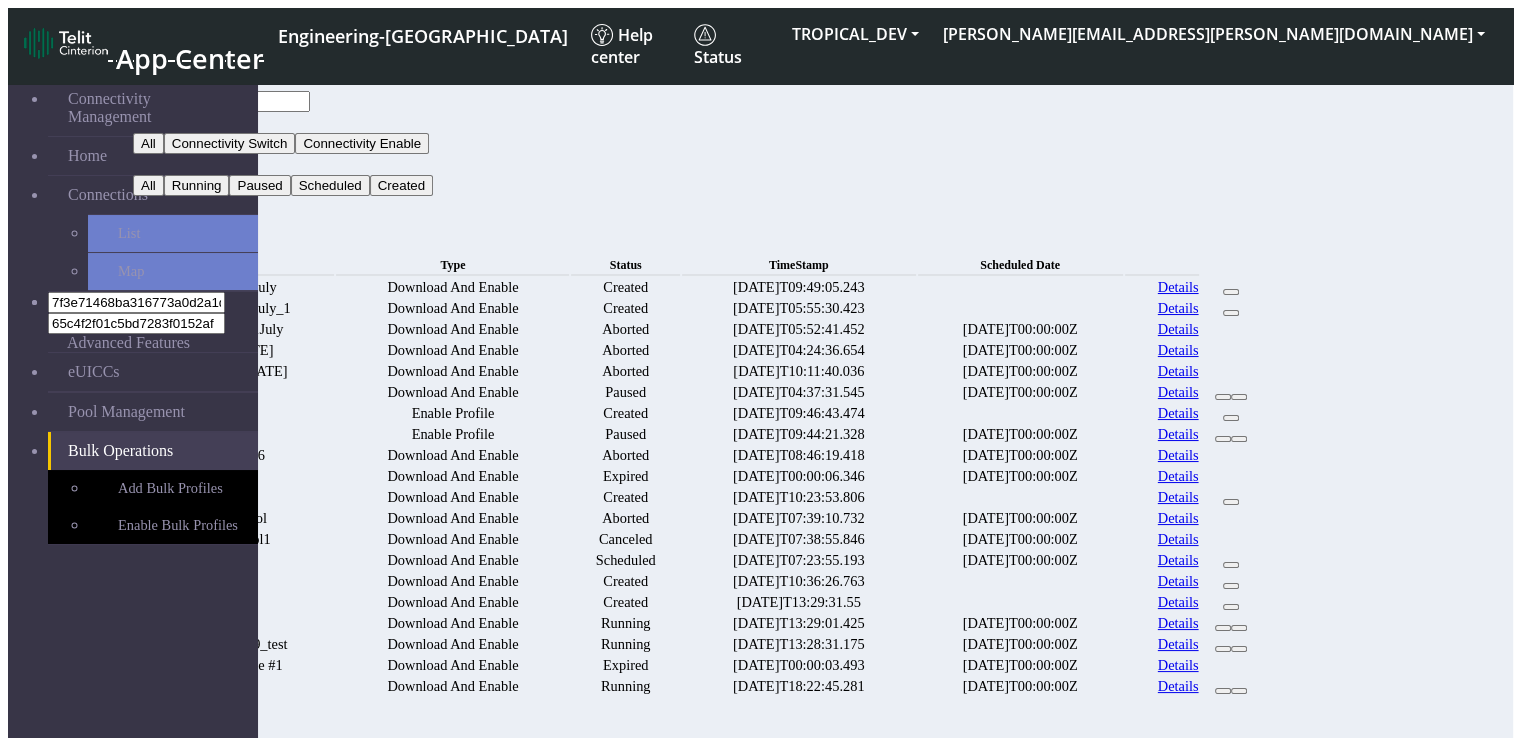 click on "All" 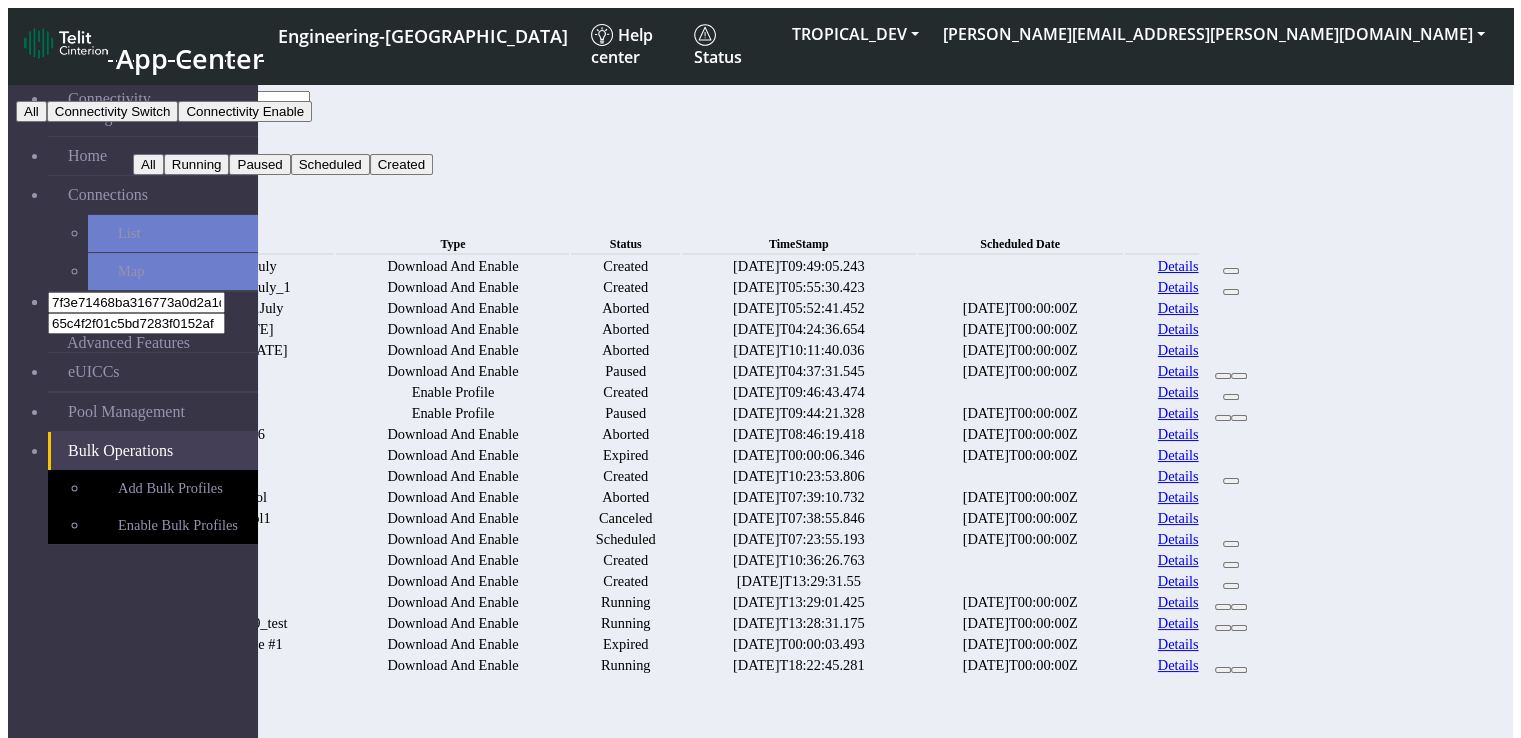 click on "Connectivity Switch" 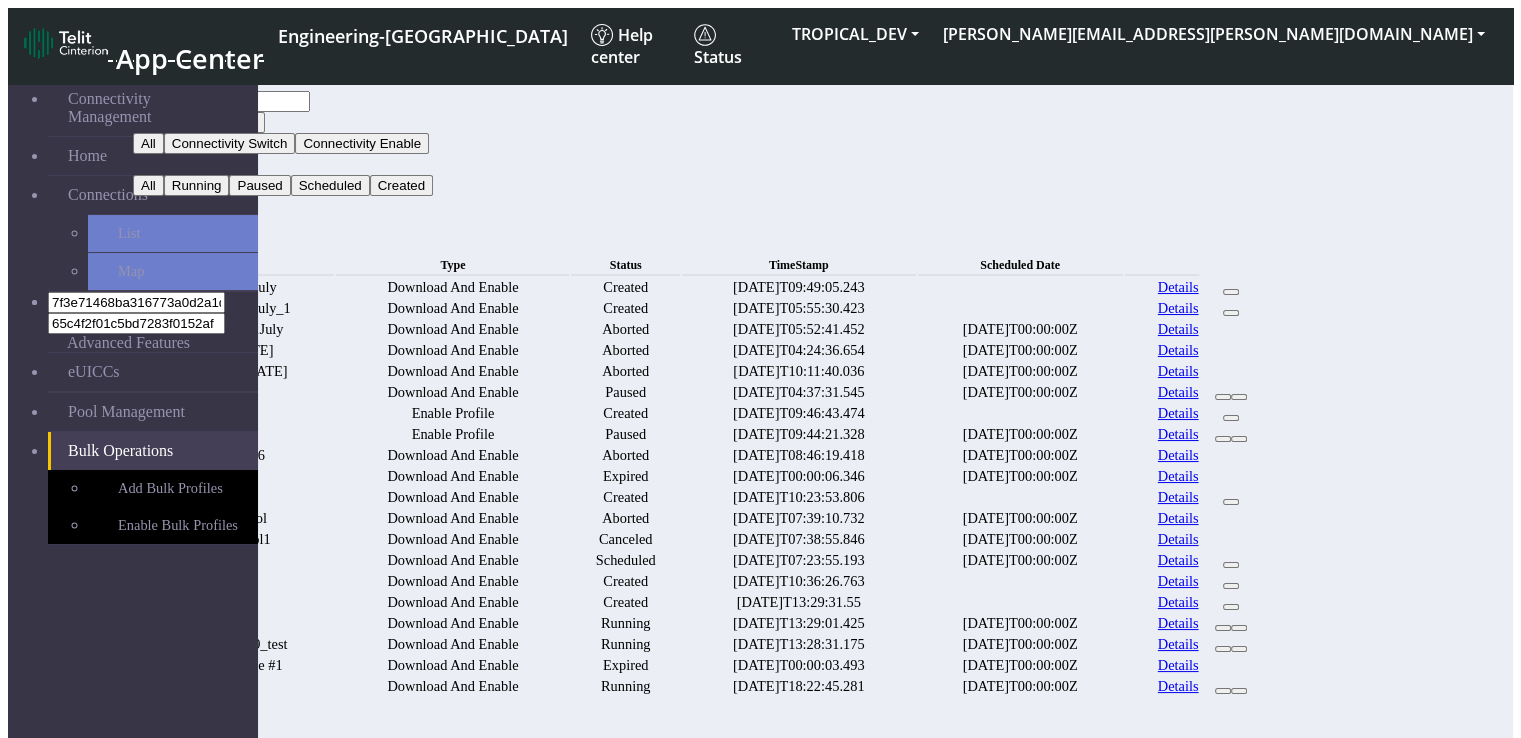 click on "Connectivity Switch" 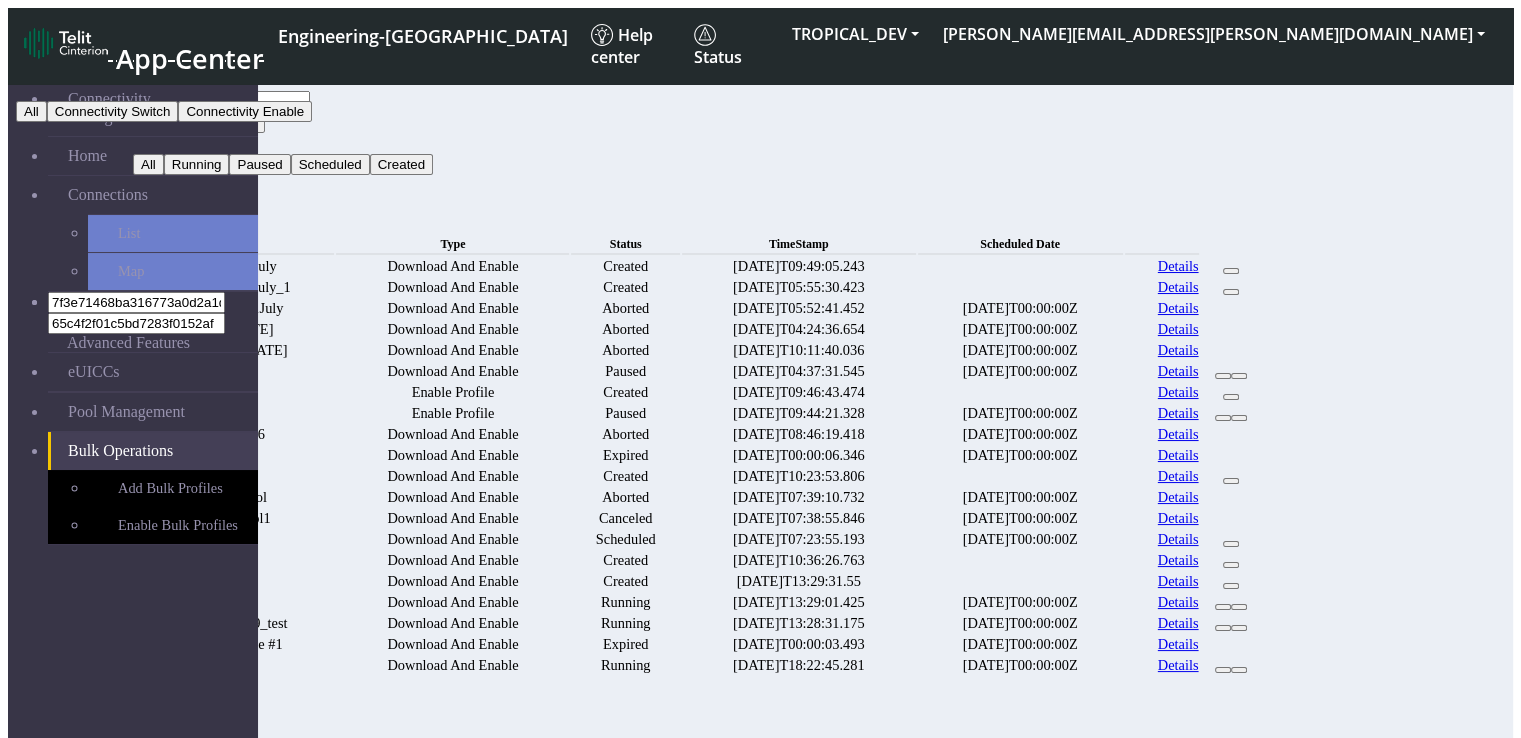 click on "Search" 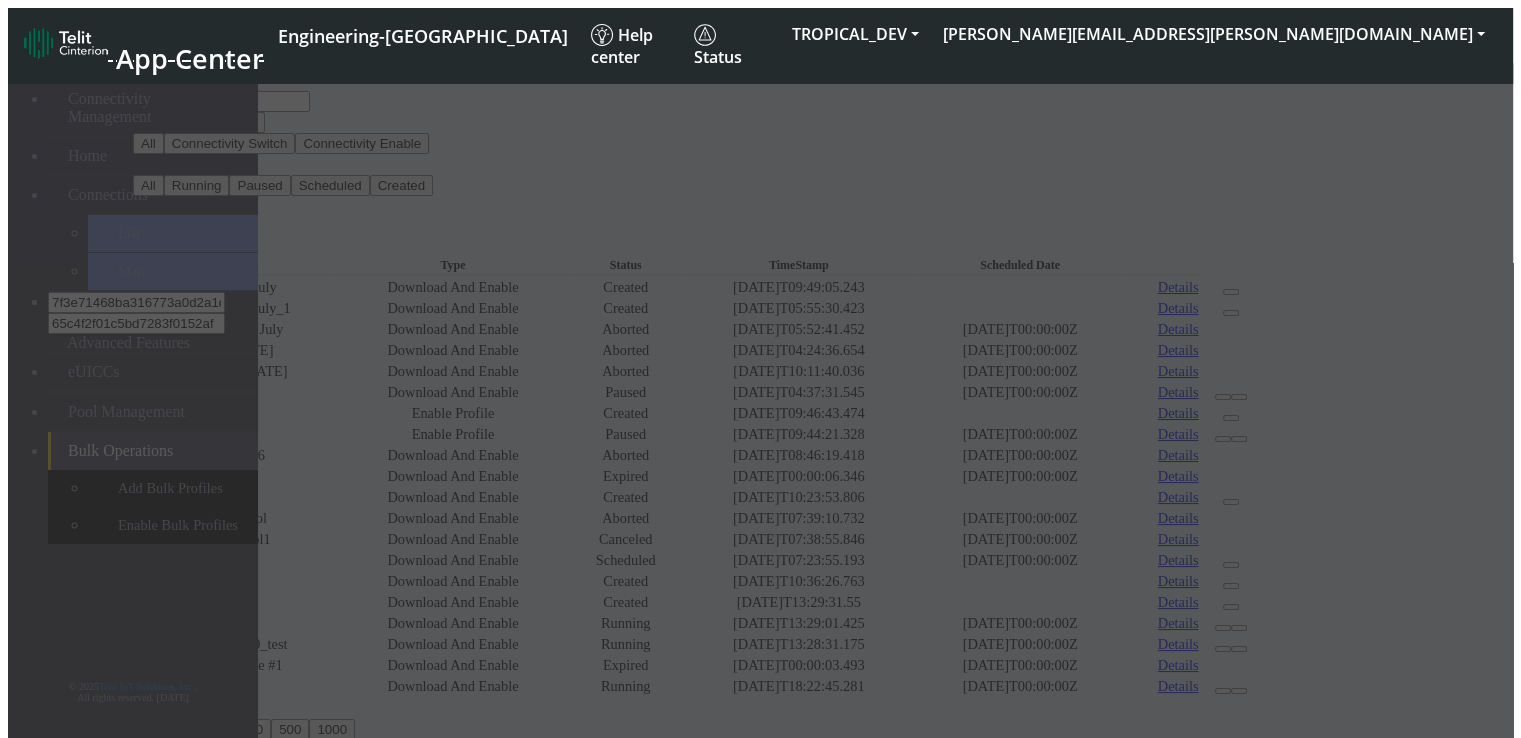 click 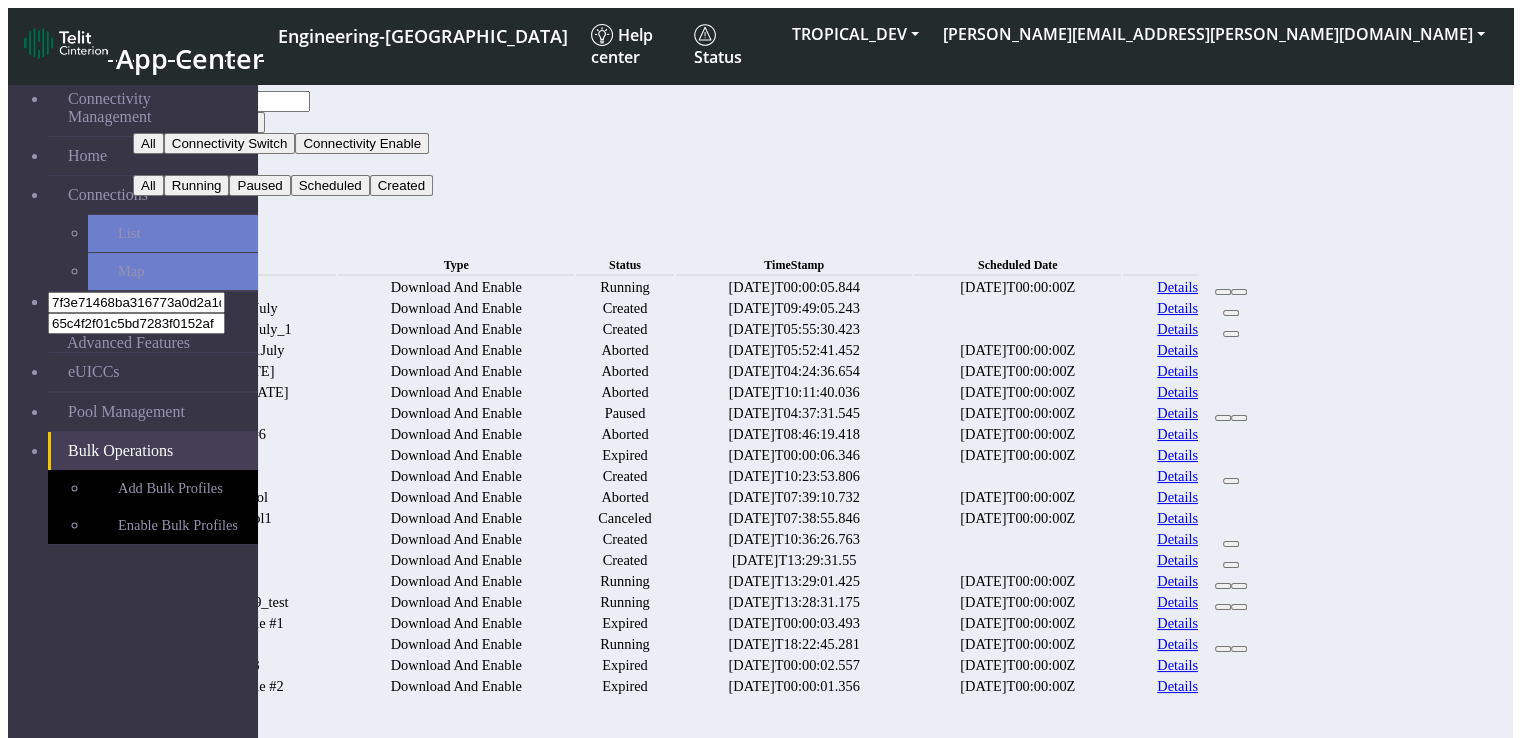 click on "Connectivity Switch" 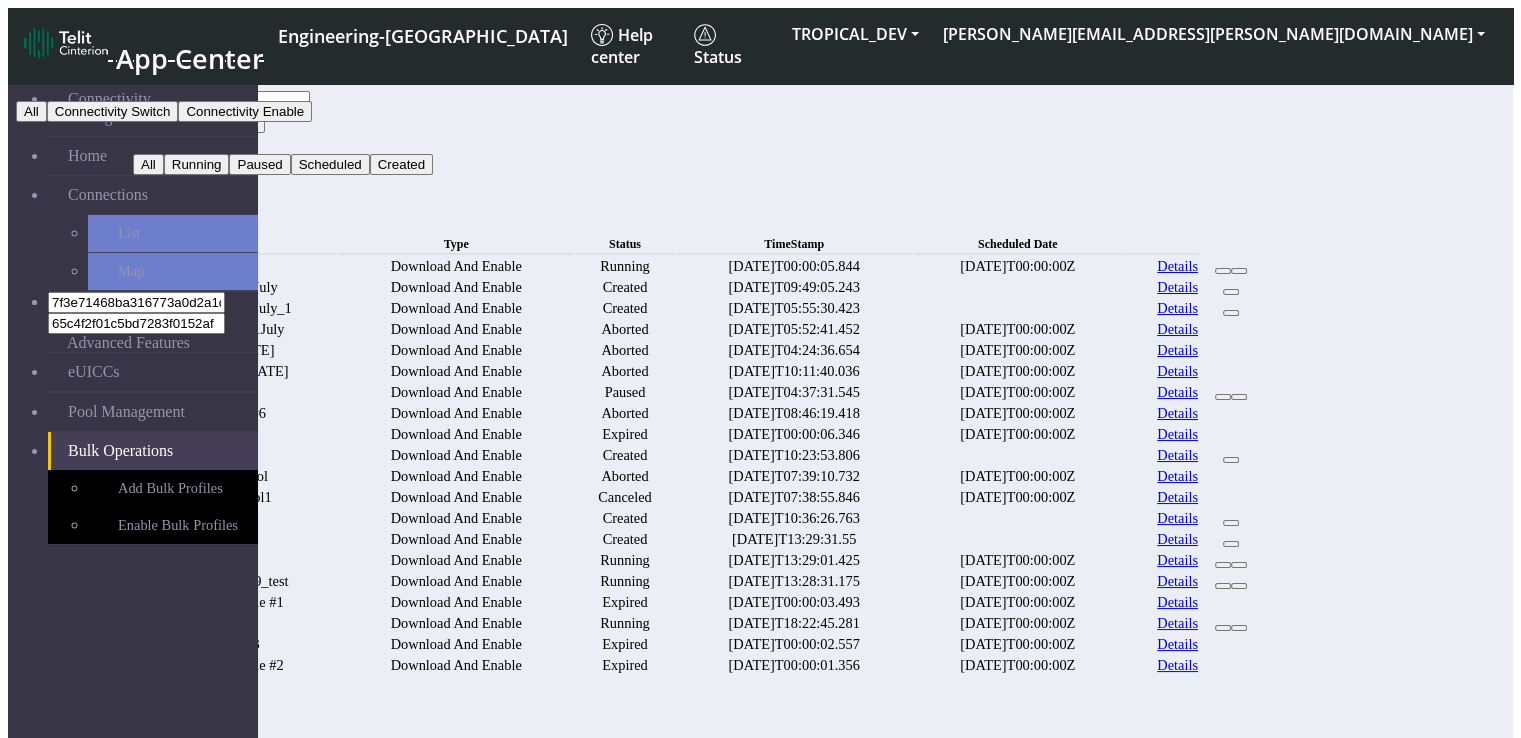 click on "All" 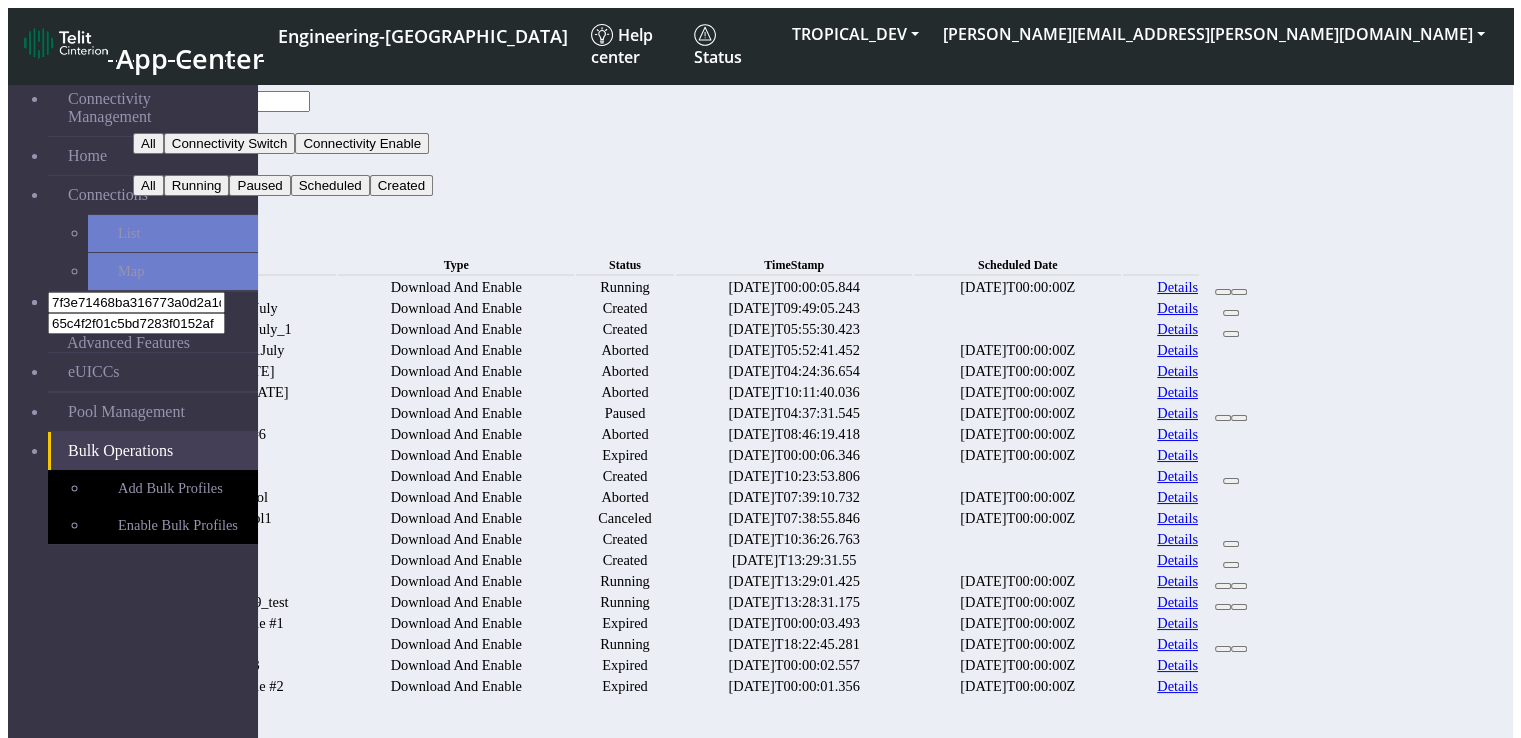 click on "New" 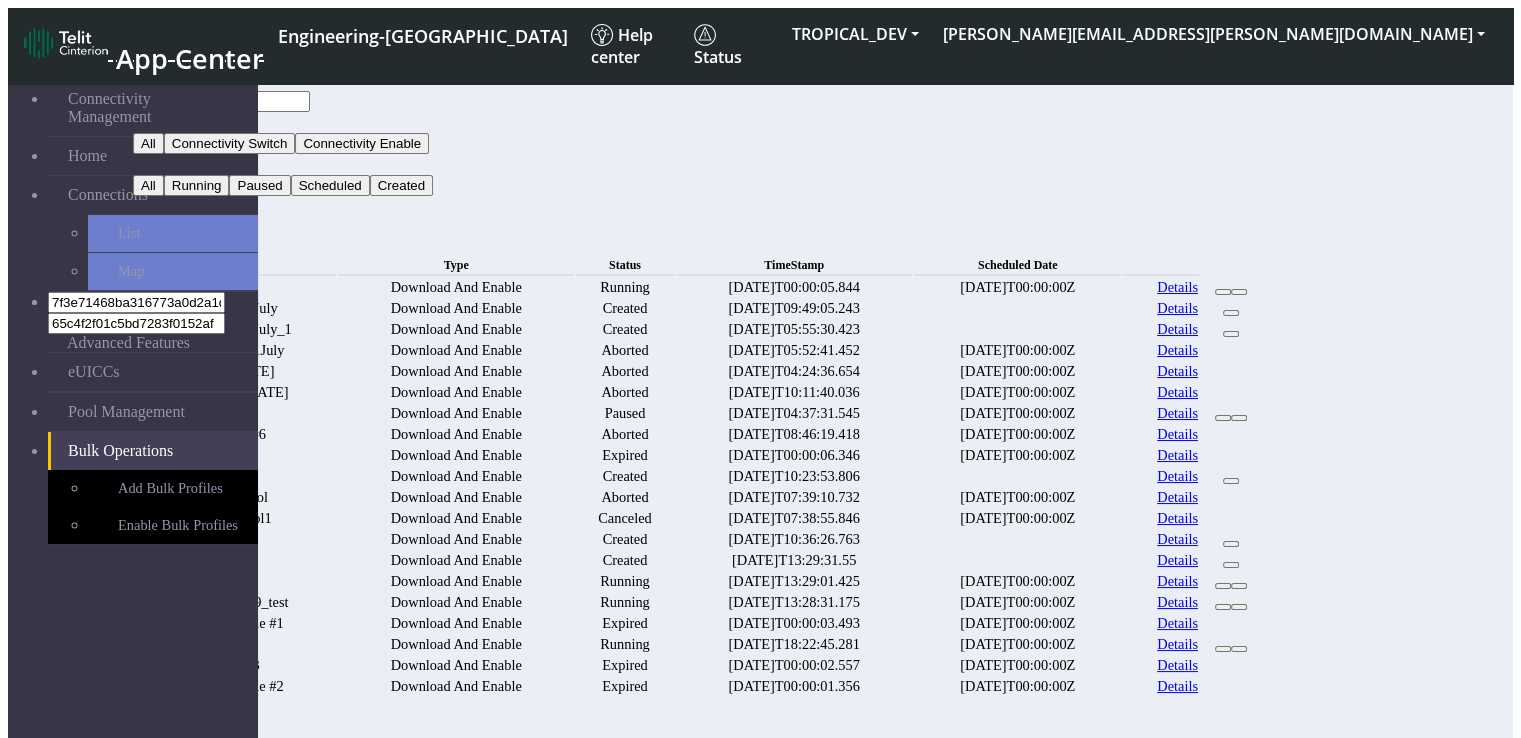 click on "Search" 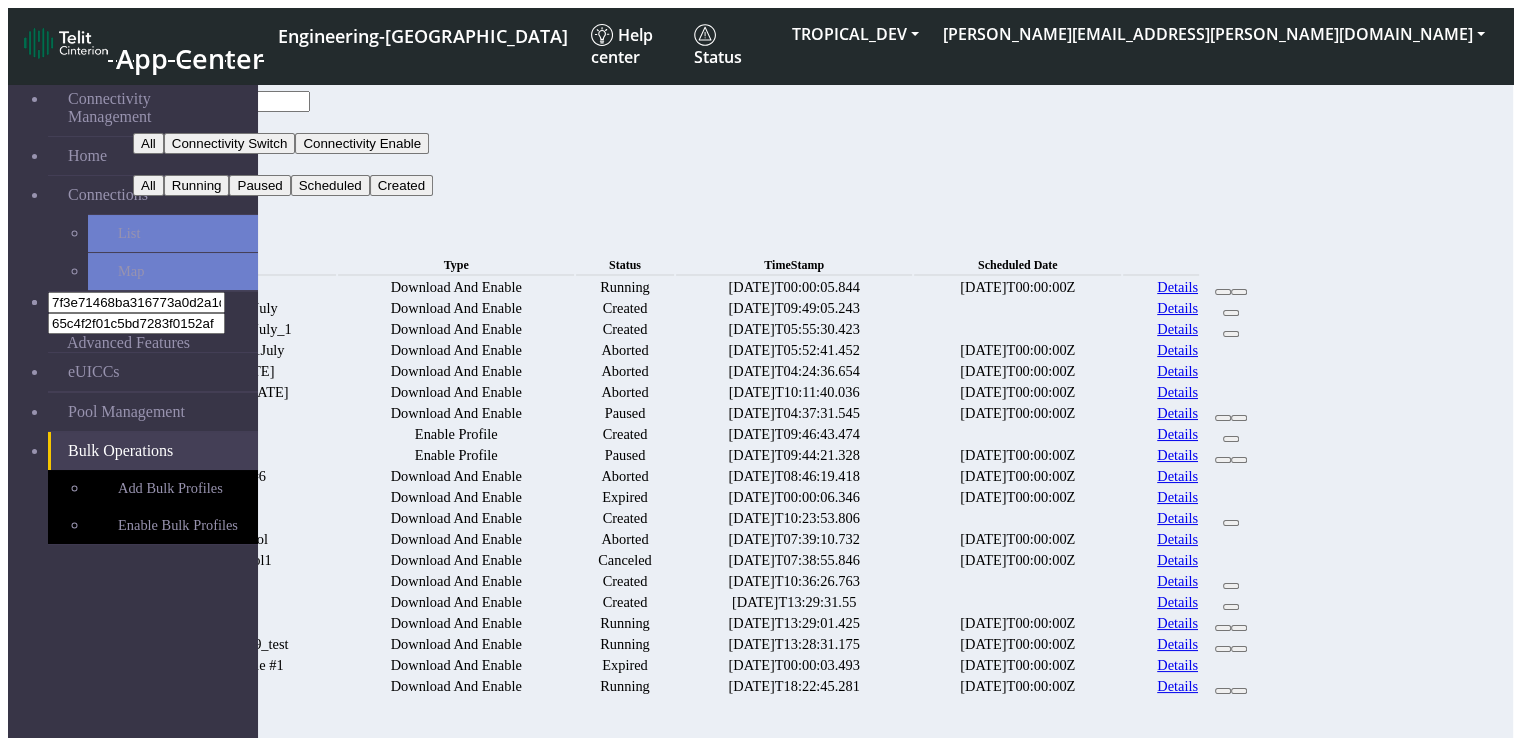 click on "Filter by   All   All   Connectivity Switch   Connectivity Enable   All   All   Running   Paused   Scheduled   Created   Search   Bulk Operations  New Name Type Status TimeStamp  Scheduled Date  sftgasz Download And Enable Running 2025-07-16T00:00:05.844 2025-07-16T00:00:00Z Details  Test_1_15July Download And Enable Created 2025-07-15T09:49:05.243 Details  Add_test_15July_1 Download And Enable Created 2025-07-15T05:55:30.423 Details  Test_123_11July Download And Enable Aborted 2025-07-15T05:52:41.452 2025-07-11T00:00:00Z Details  Test_11July Download And Enable Aborted 2025-07-15T04:24:36.654 2025-07-11T00:00:00Z Details  Add_test_11July Download And Enable Aborted 2025-07-14T10:11:40.036 2025-07-11T00:00:00Z Details  gytr Download And Enable Paused 2025-07-10T04:37:31.545 2025-07-08T00:00:00Z Details   mn Enable Profile Created 2025-07-08T09:46:43.474 Details  Emm Enable Profile Paused 2025-07-08T09:44:21.328 2025-07-08T00:00:00Z Details  Testing #6 Download And Enable Aborted 2025-07-04T08:46:19.418 fsdf" 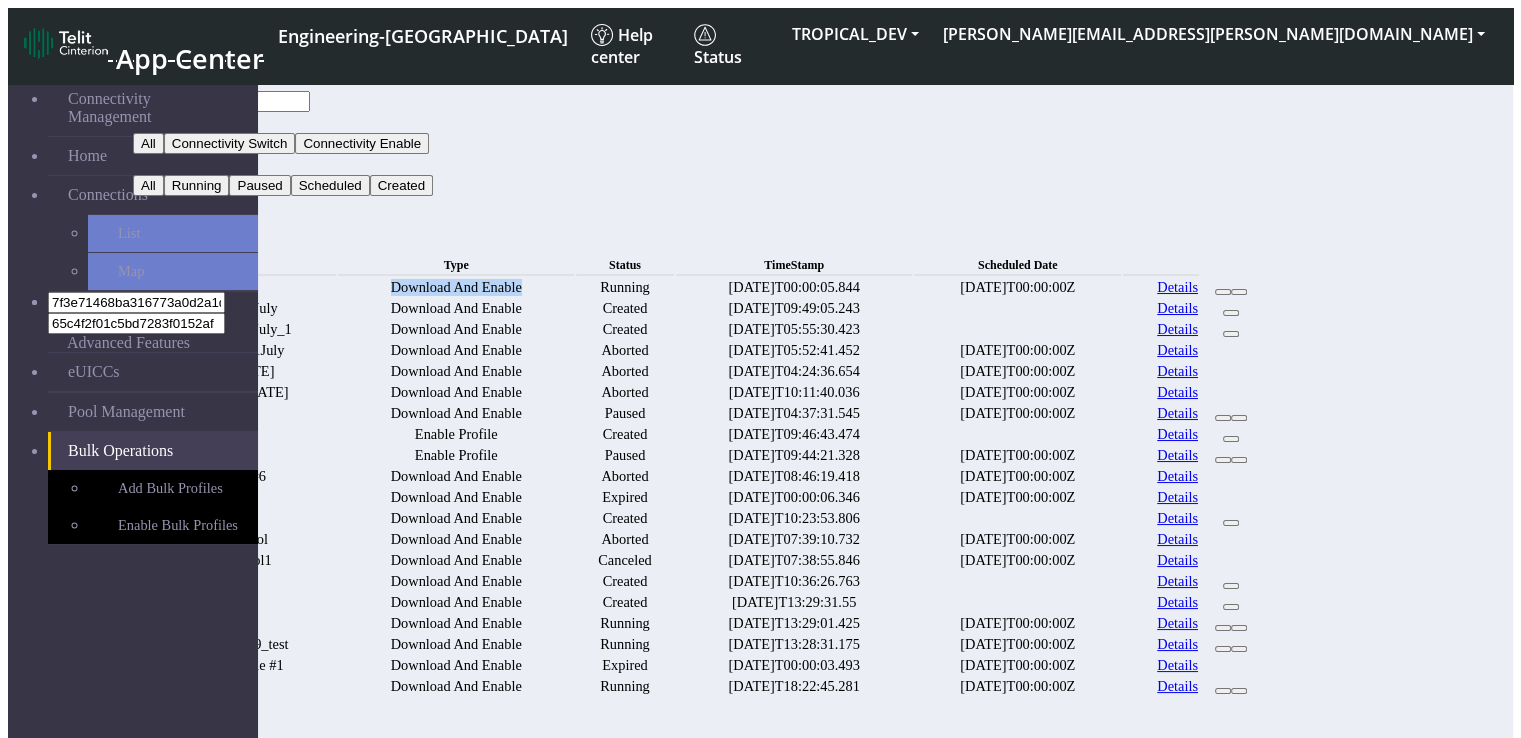 drag, startPoint x: 493, startPoint y: 253, endPoint x: 644, endPoint y: 266, distance: 151.55856 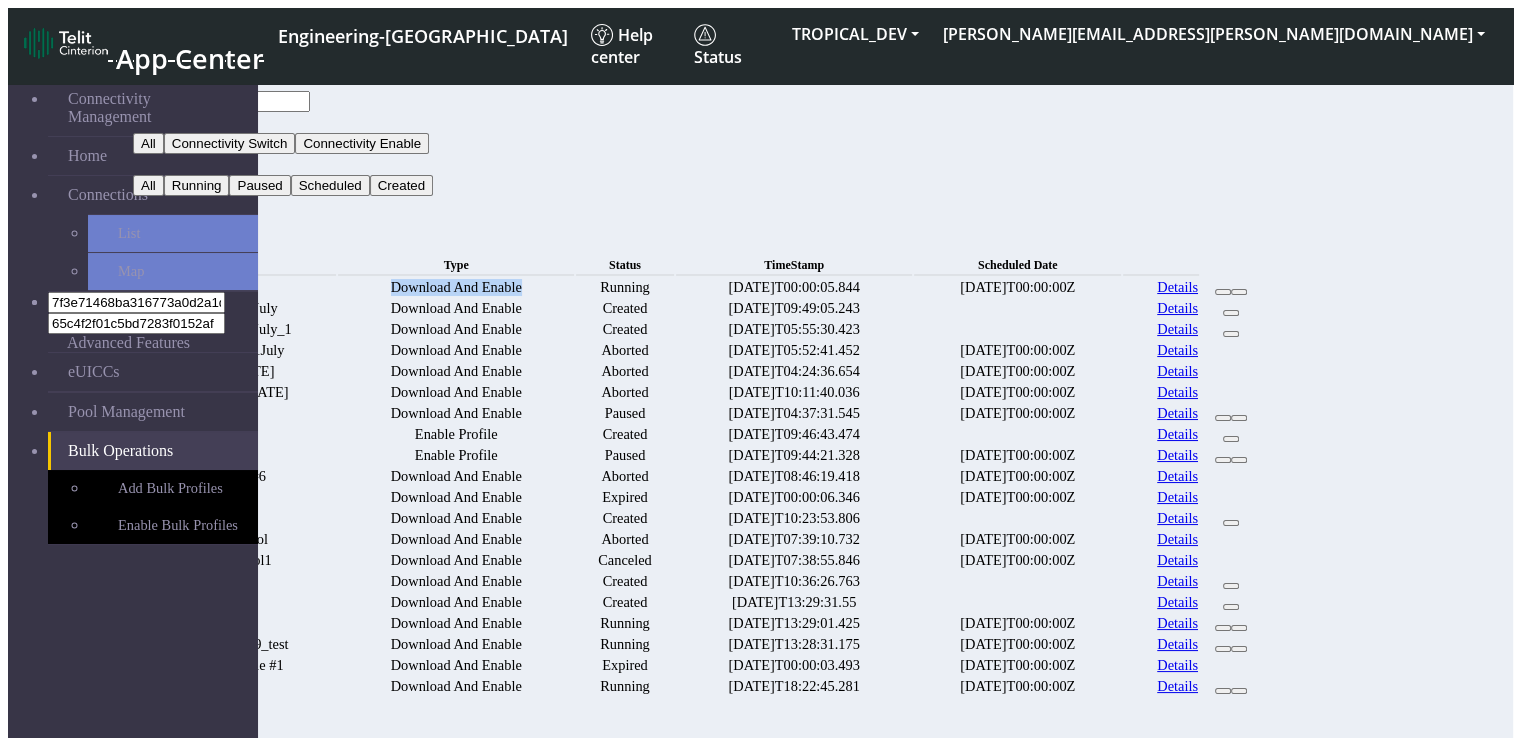 click on "Download And Enable" at bounding box center (455, 287) 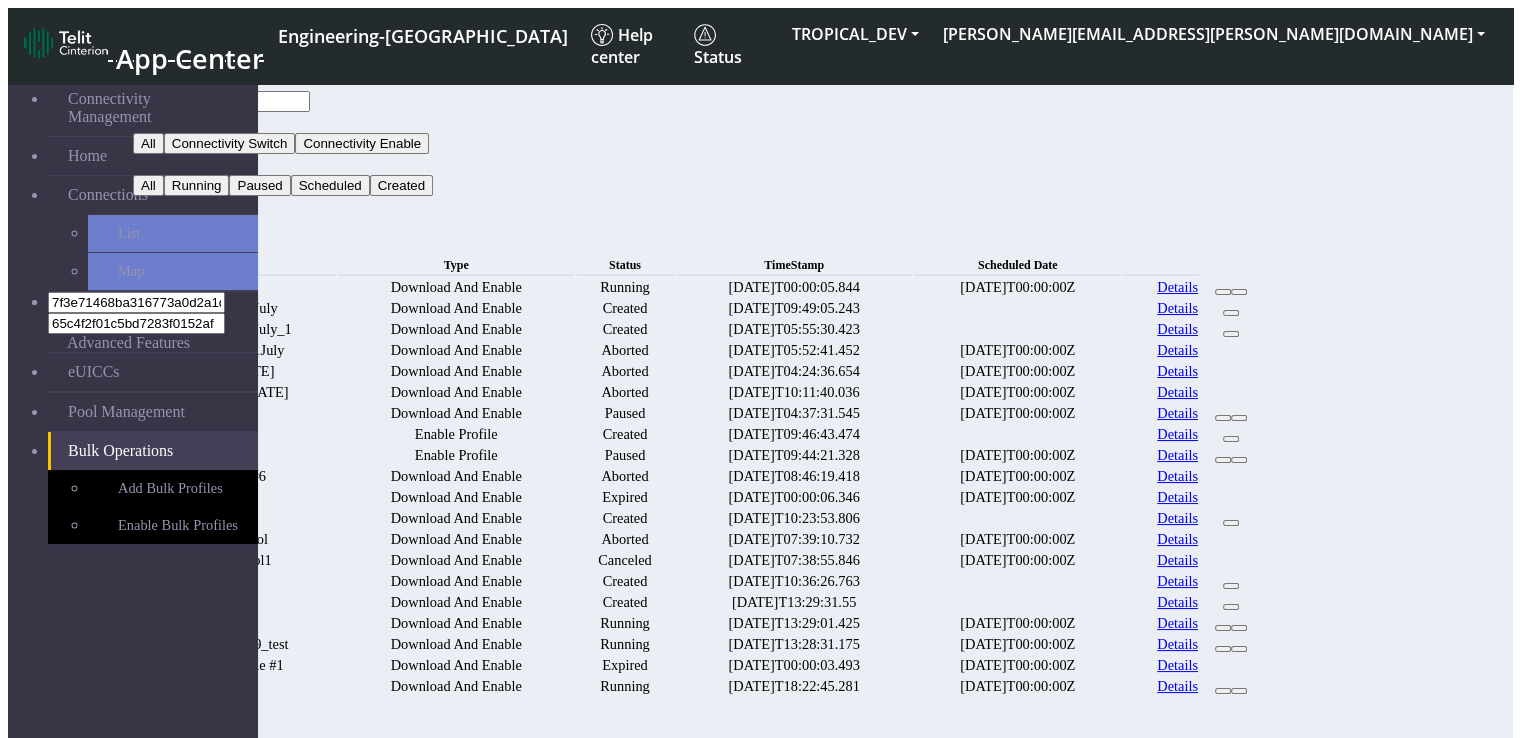 click on "Download And Enable" at bounding box center (455, 371) 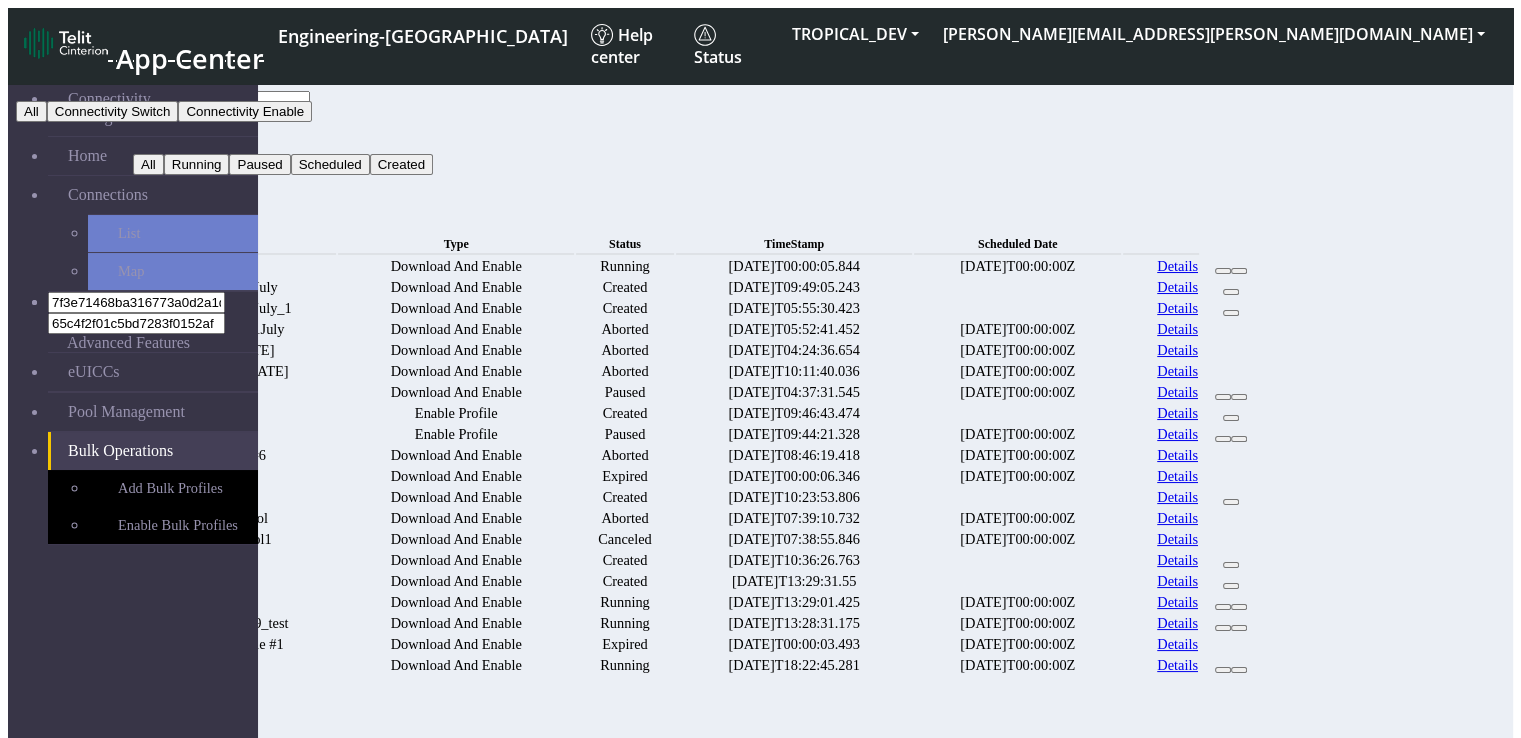 click on "Connectivity Switch" 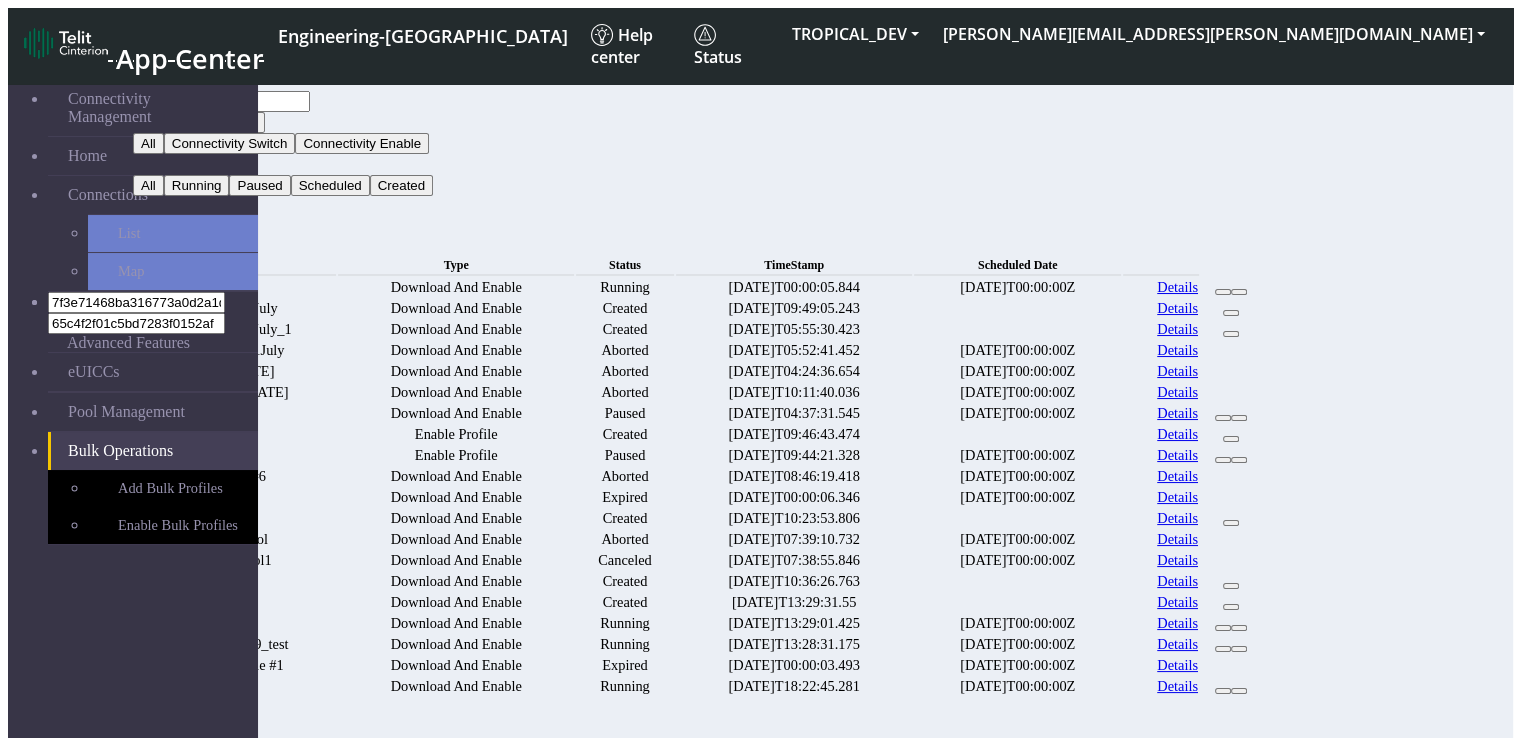 click on "All" 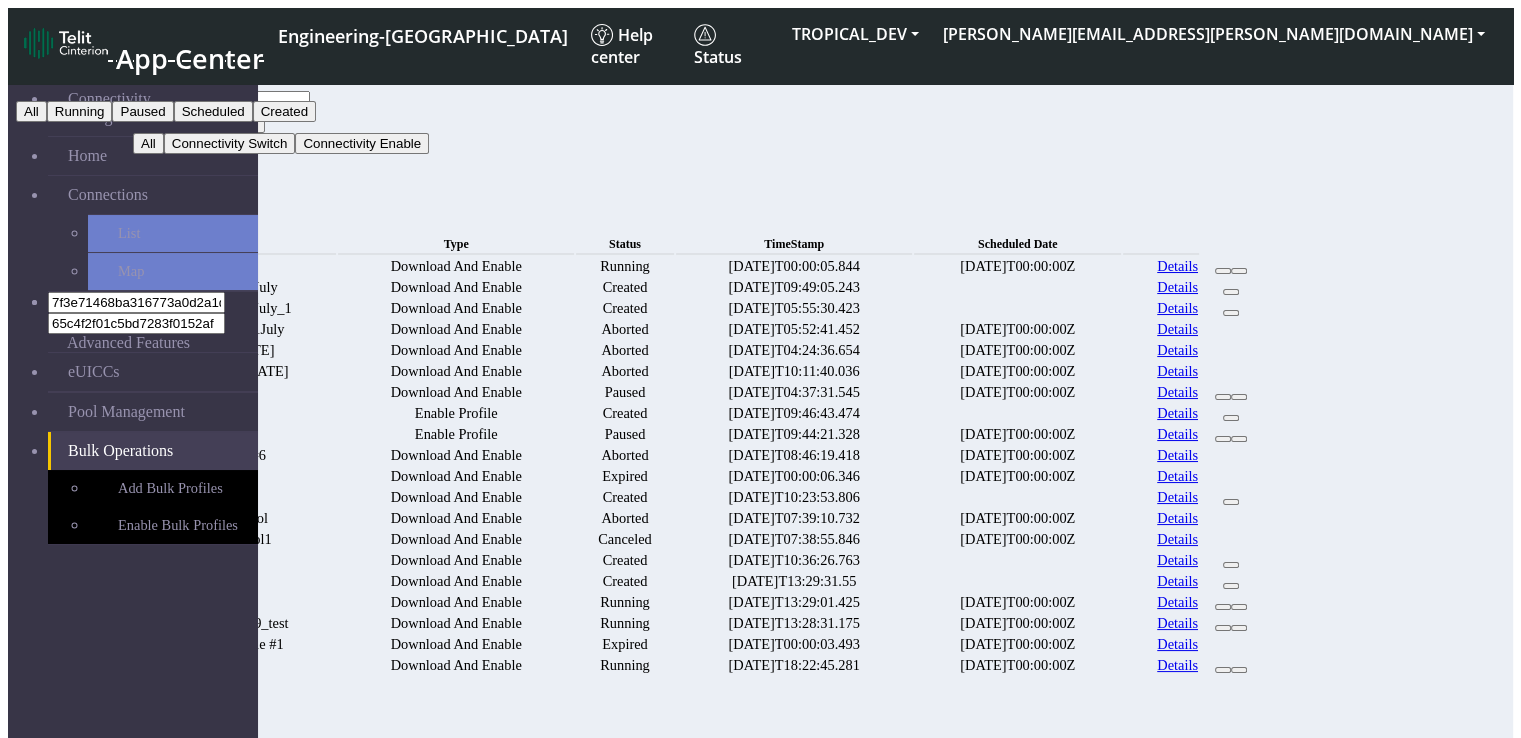 click on "New" 